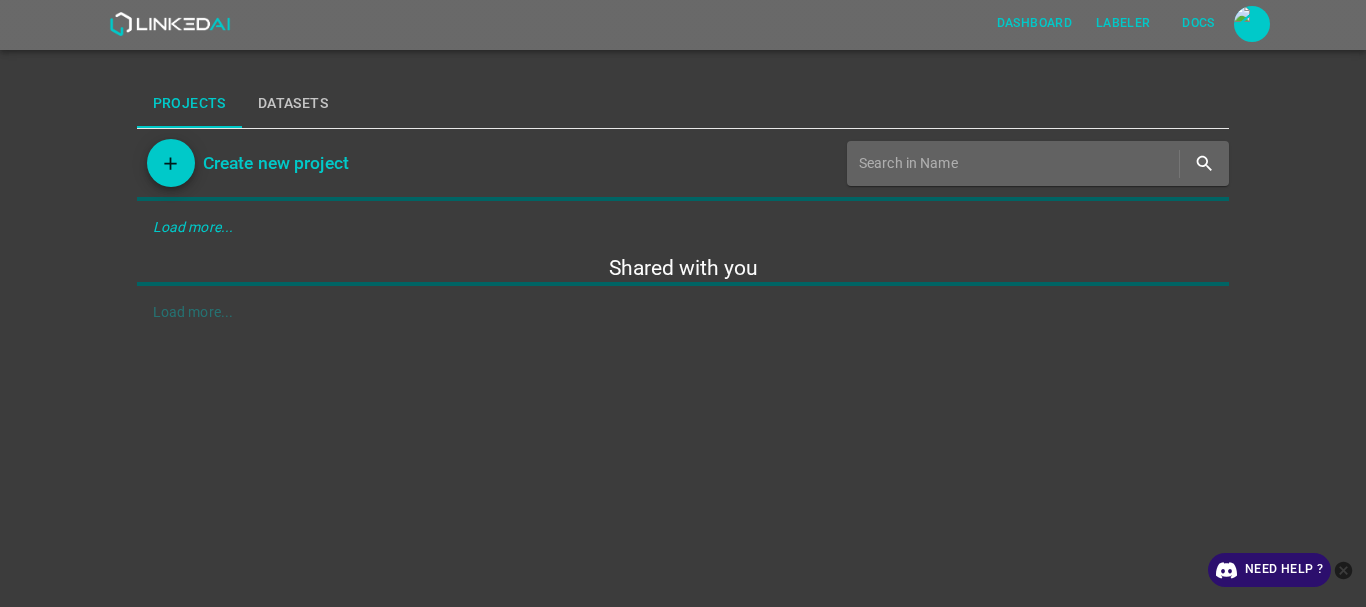 scroll, scrollTop: 0, scrollLeft: 0, axis: both 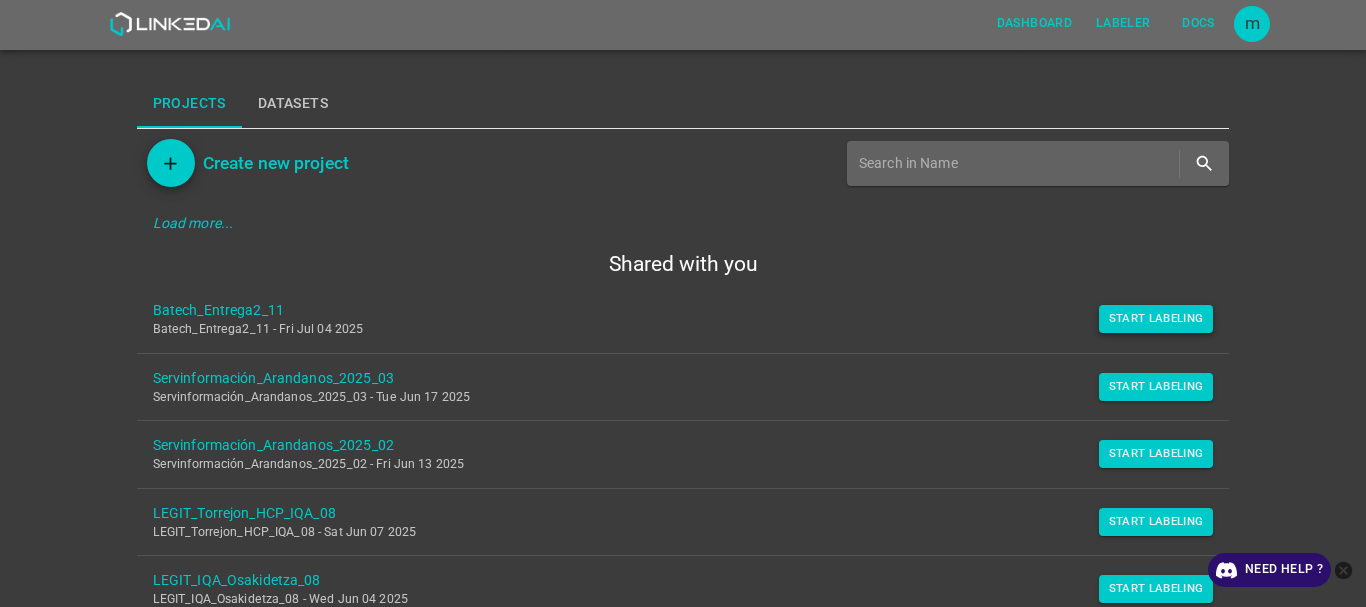 click on "Start Labeling" at bounding box center [1156, 319] 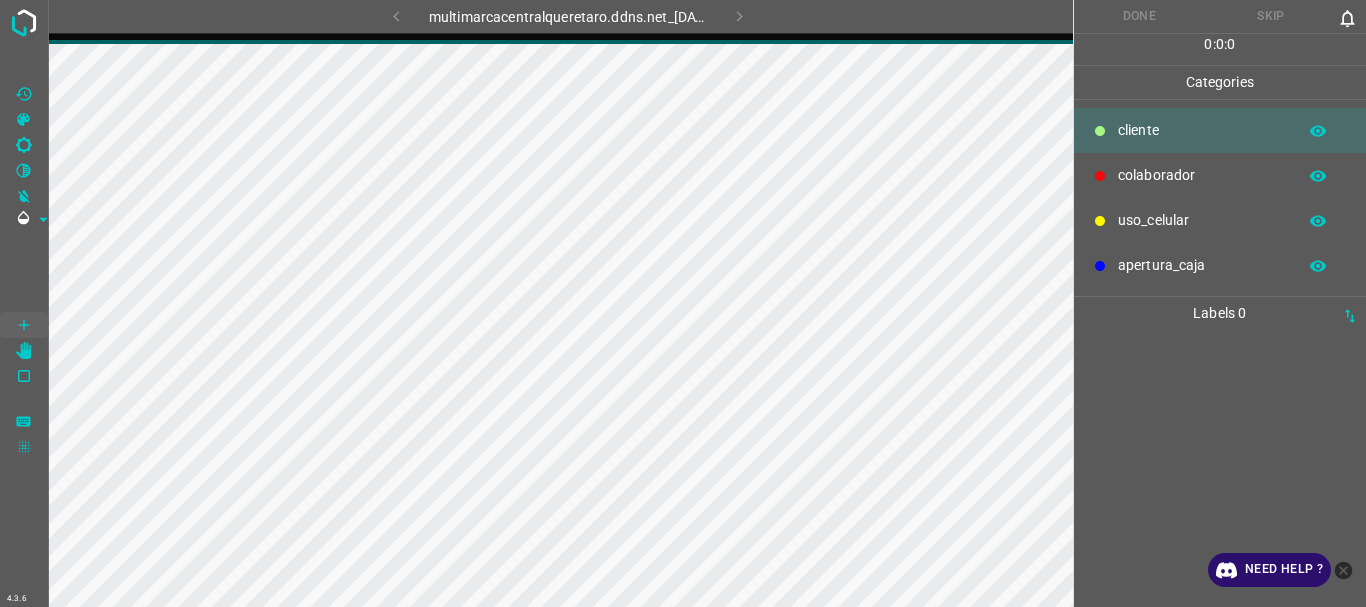scroll, scrollTop: 0, scrollLeft: 0, axis: both 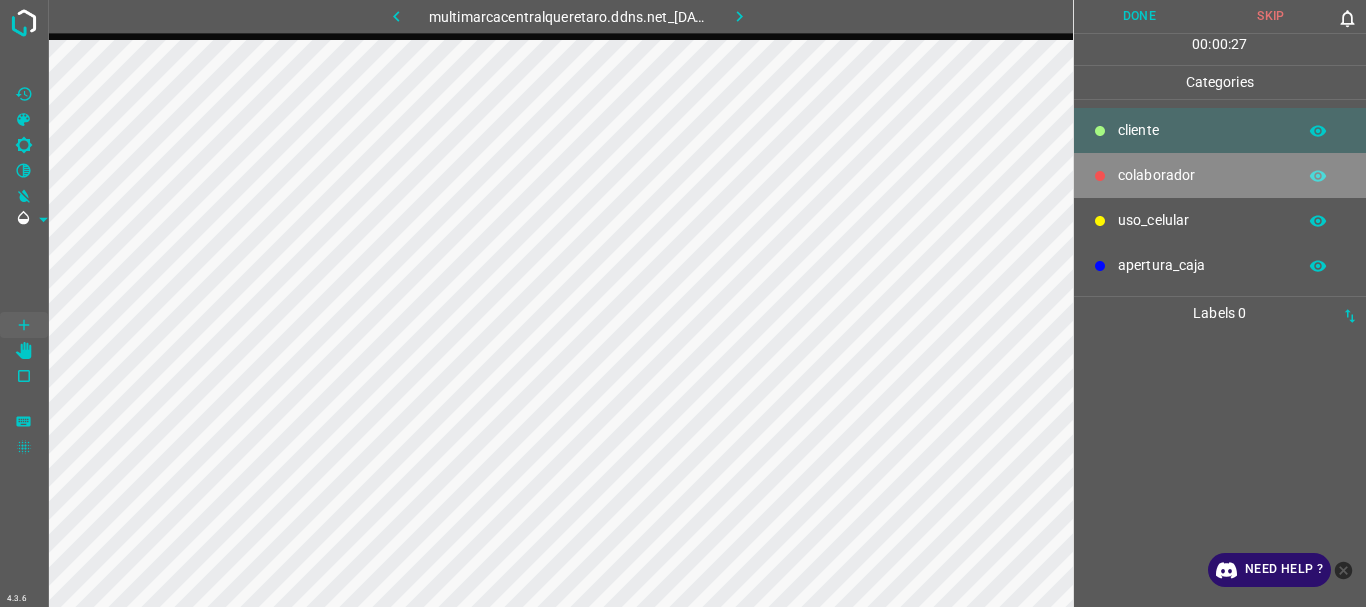 click on "colaborador" at bounding box center (1202, 130) 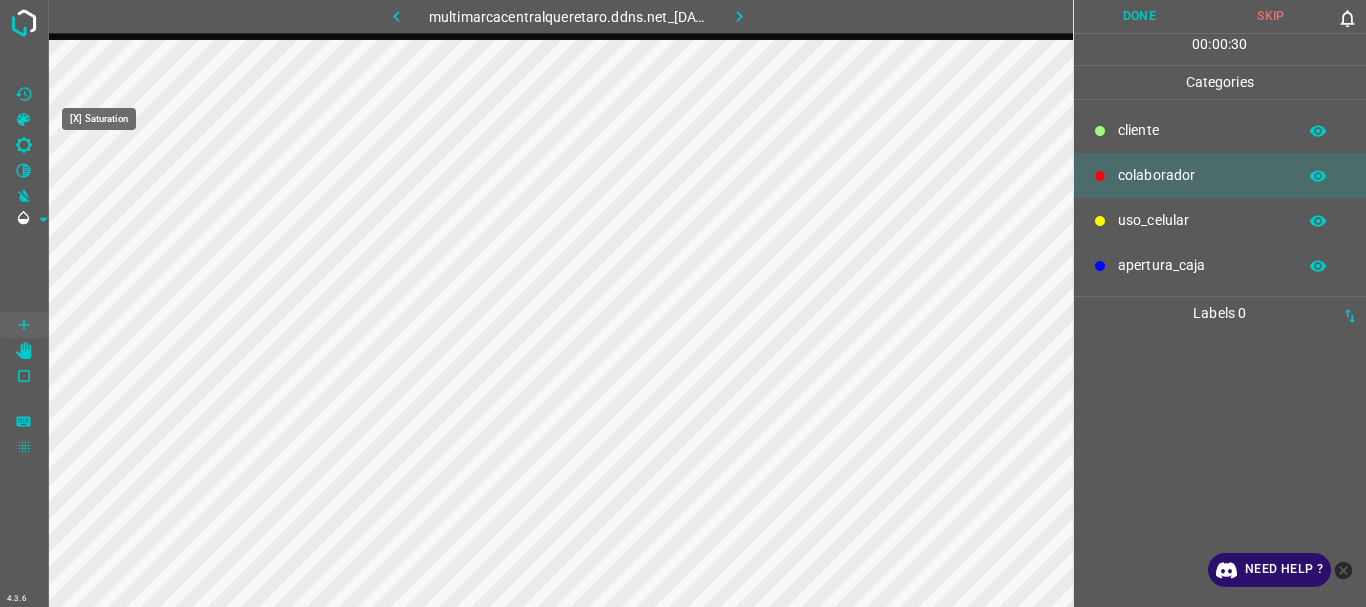 click at bounding box center (23, 119) 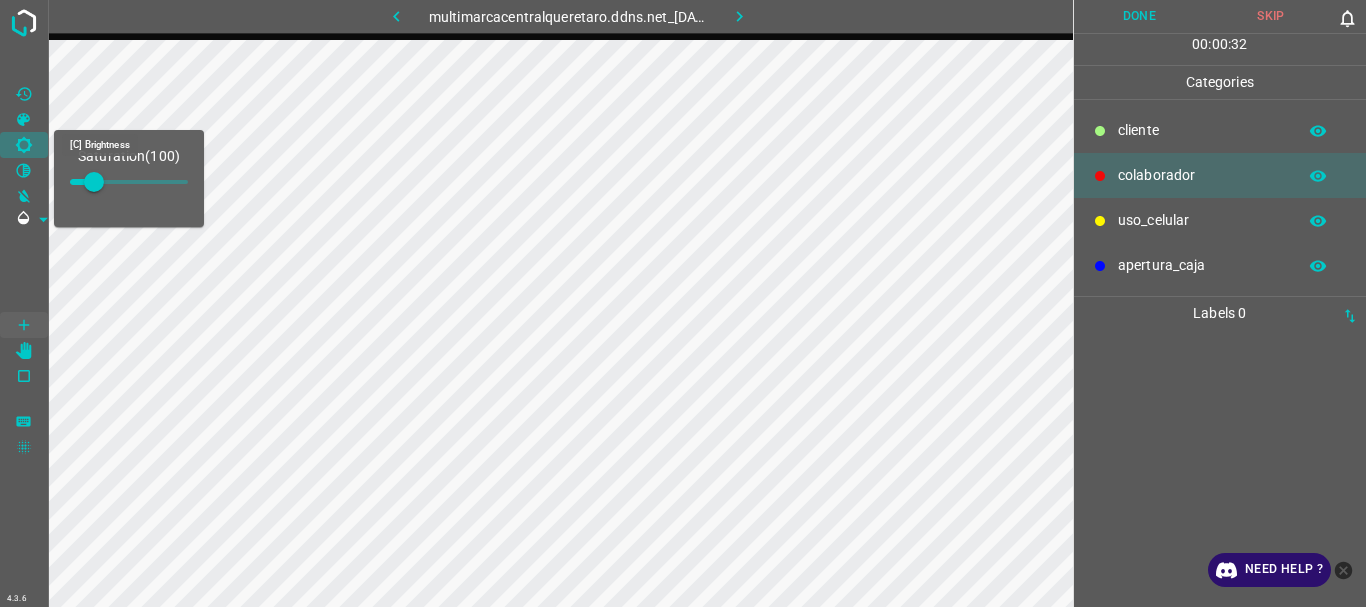 click at bounding box center [24, 145] 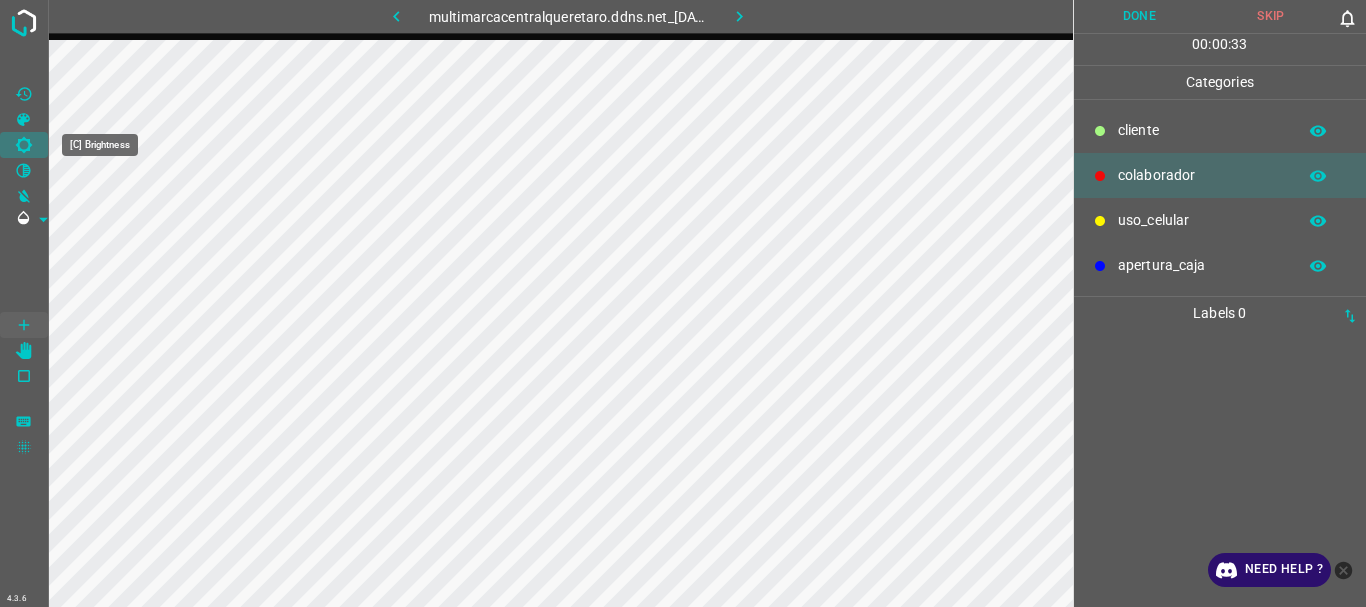 click at bounding box center [24, 145] 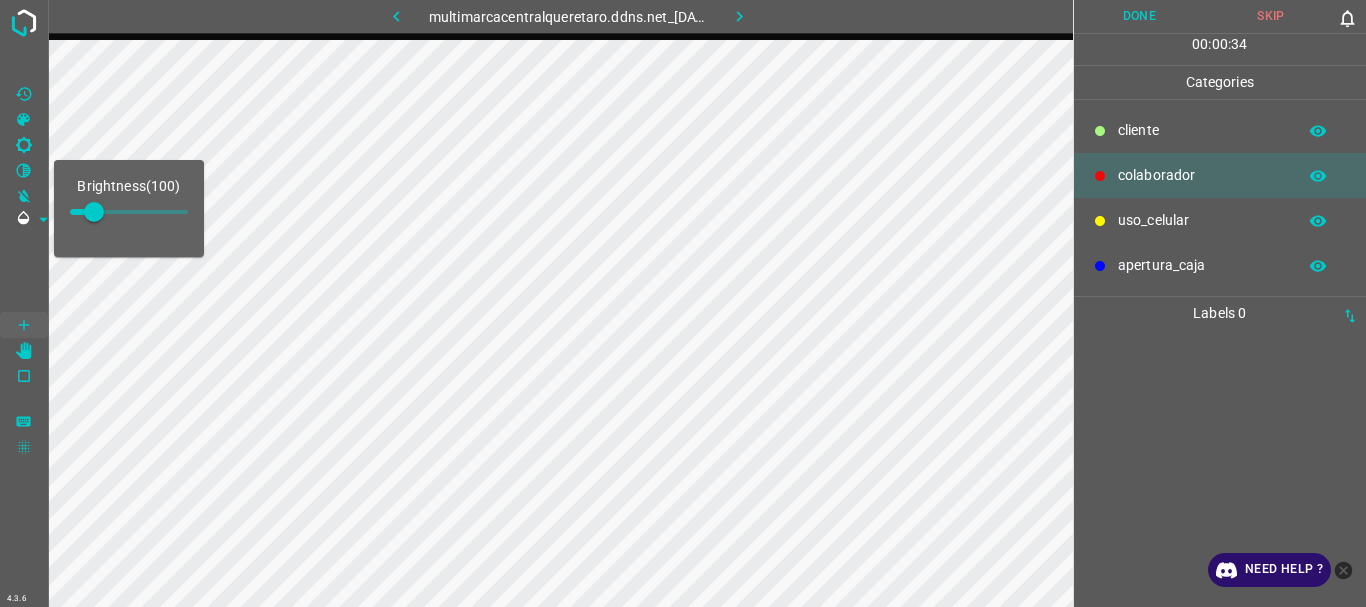 click at bounding box center [129, 212] 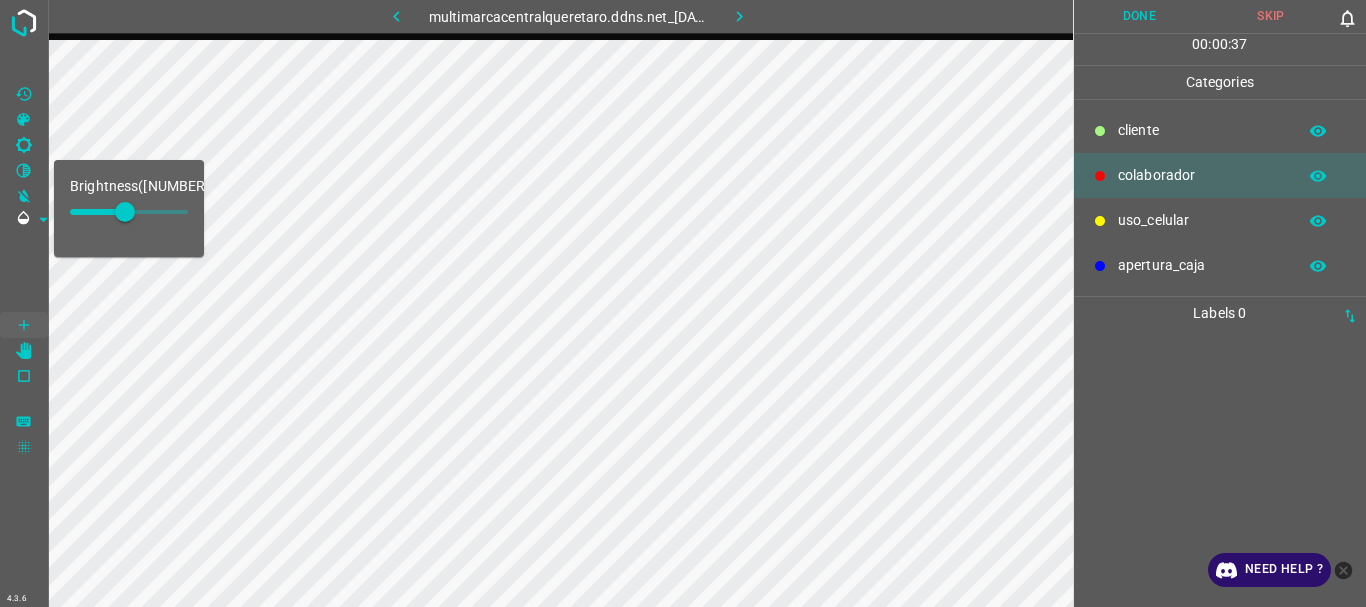 click at bounding box center (125, 212) 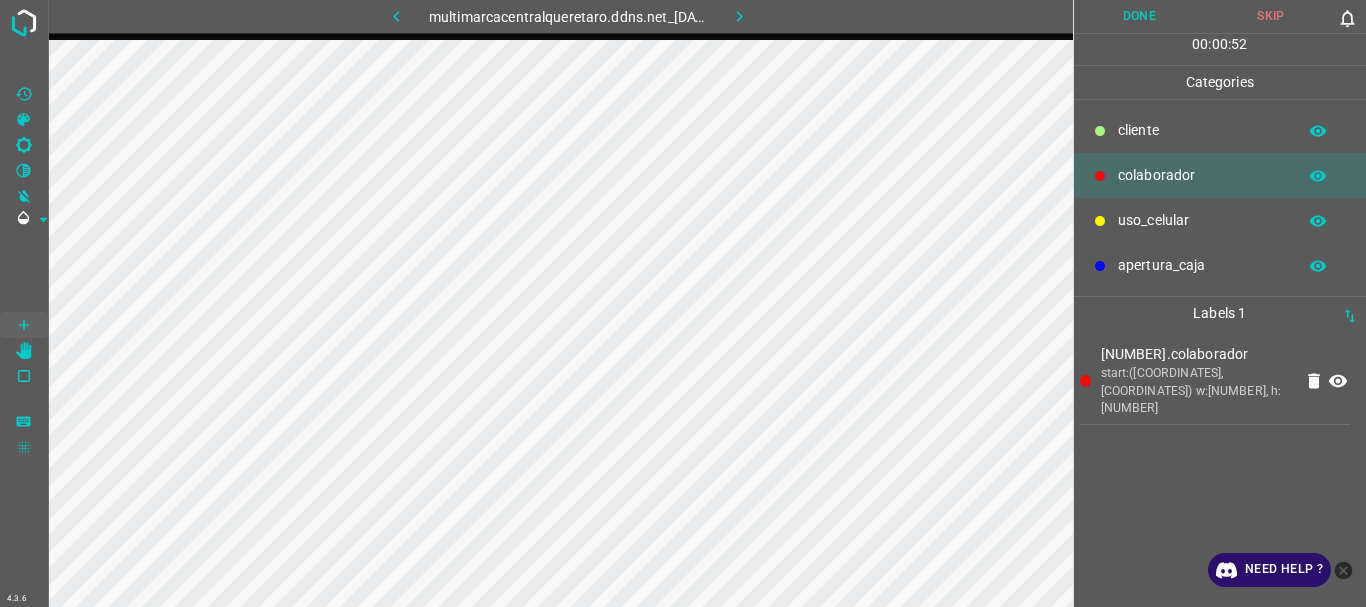 click on "​​cliente" at bounding box center [1202, 130] 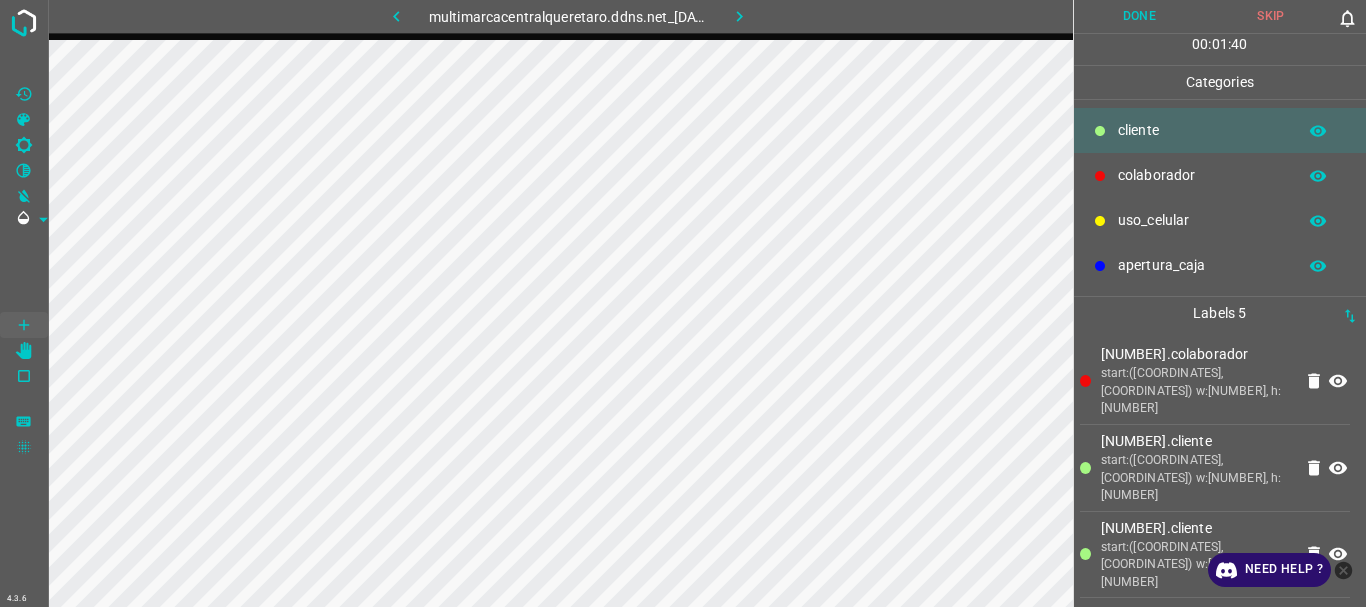 click on "uso_celular" at bounding box center (1202, 130) 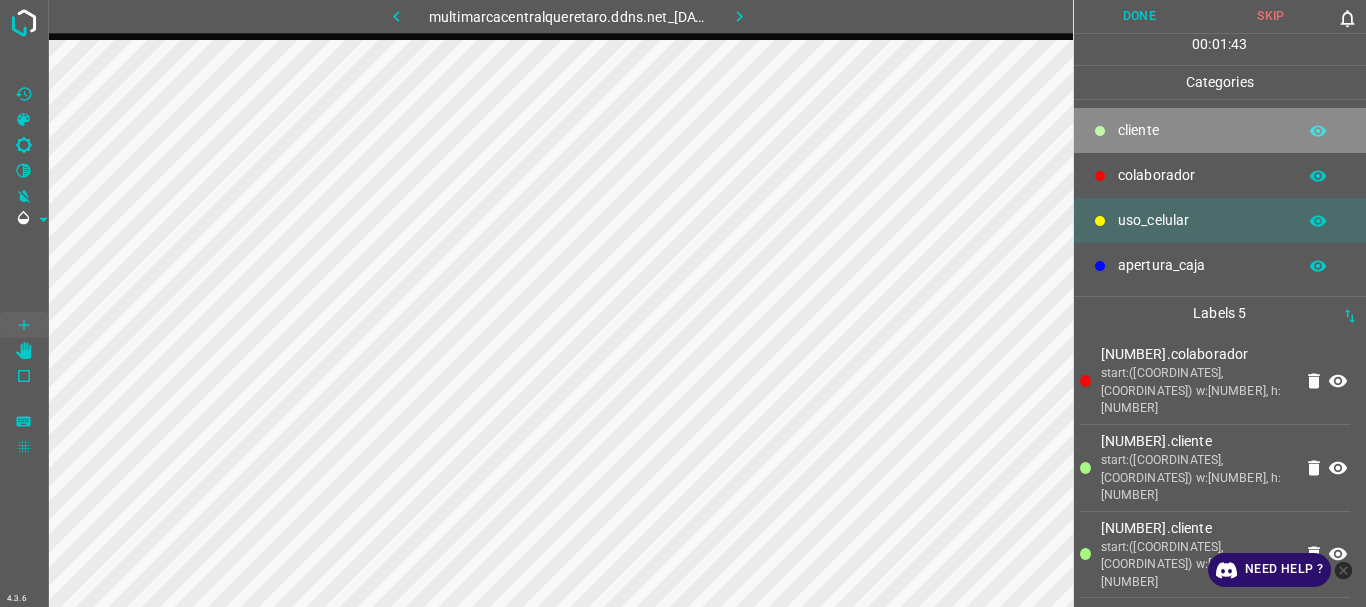 click on "​​cliente" at bounding box center [1202, 130] 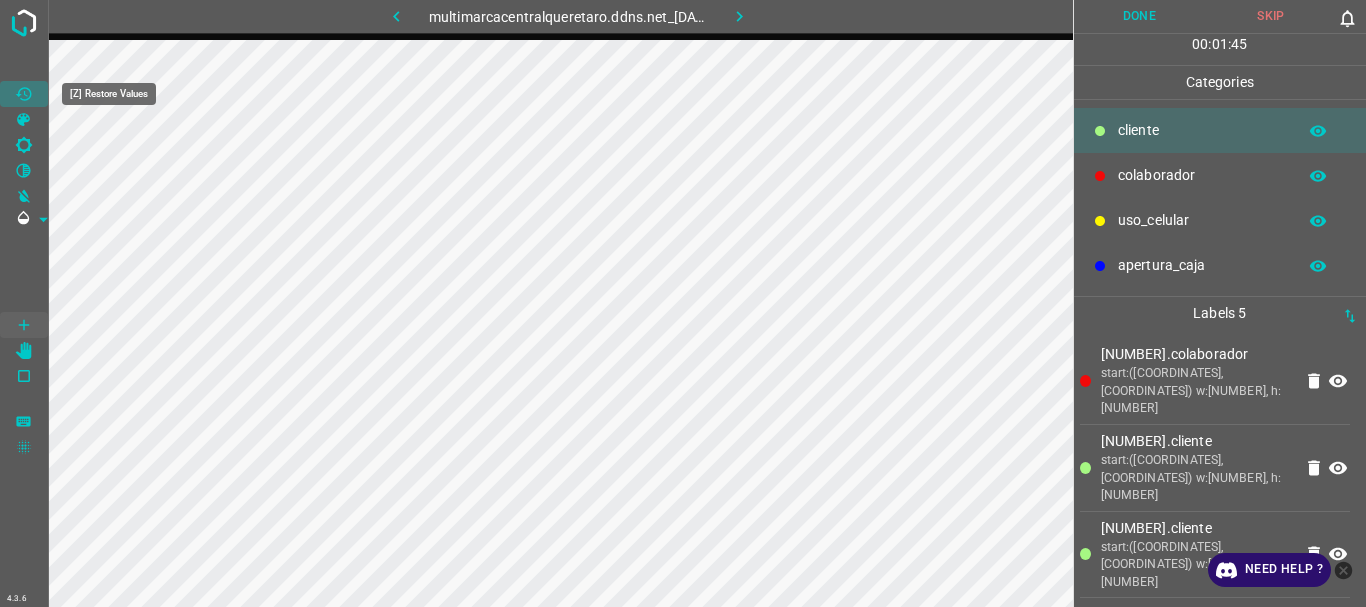 click at bounding box center (24, 94) 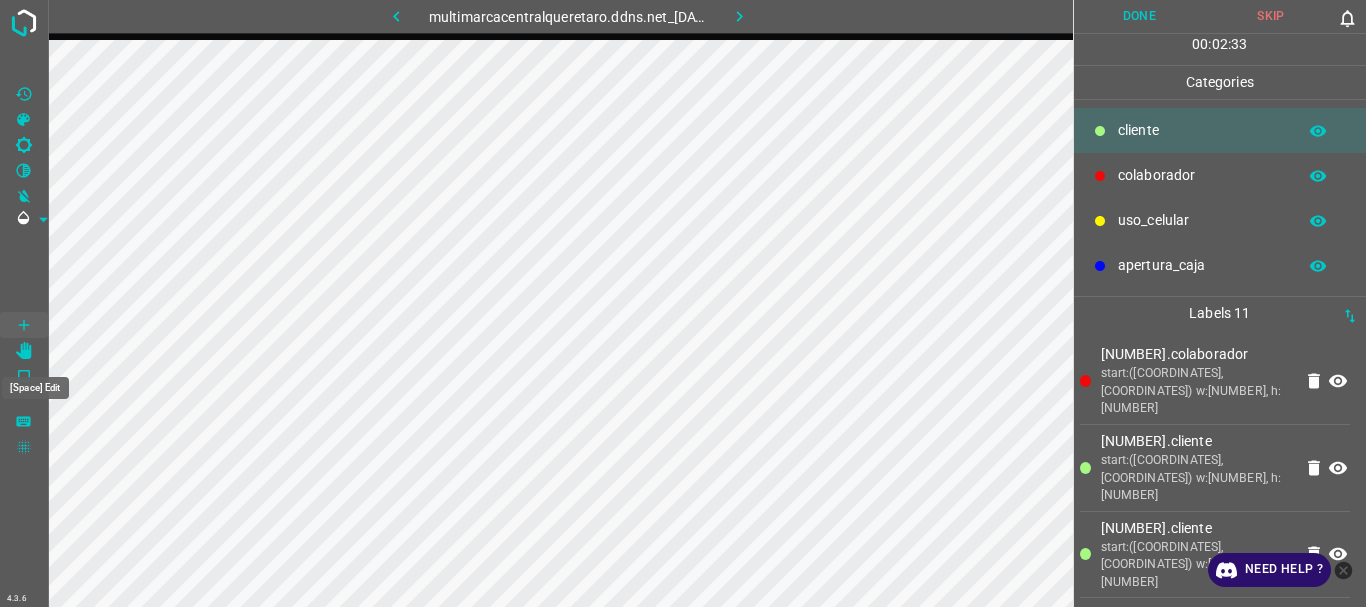 click at bounding box center [24, 351] 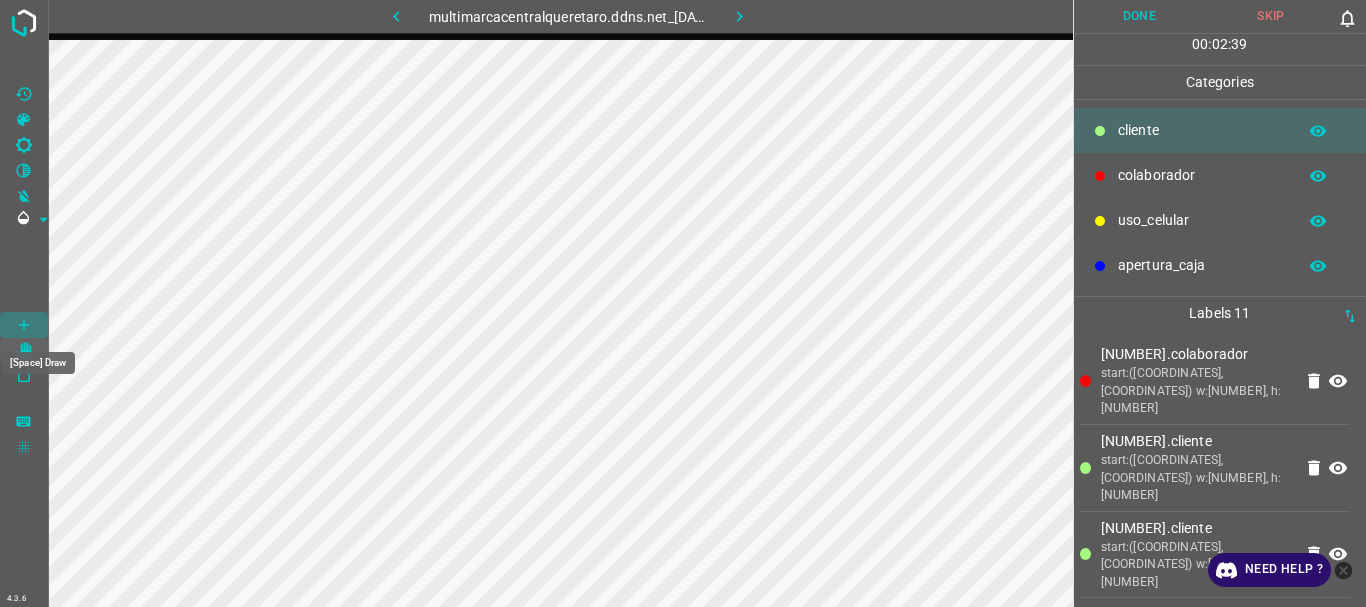 click at bounding box center (24, 325) 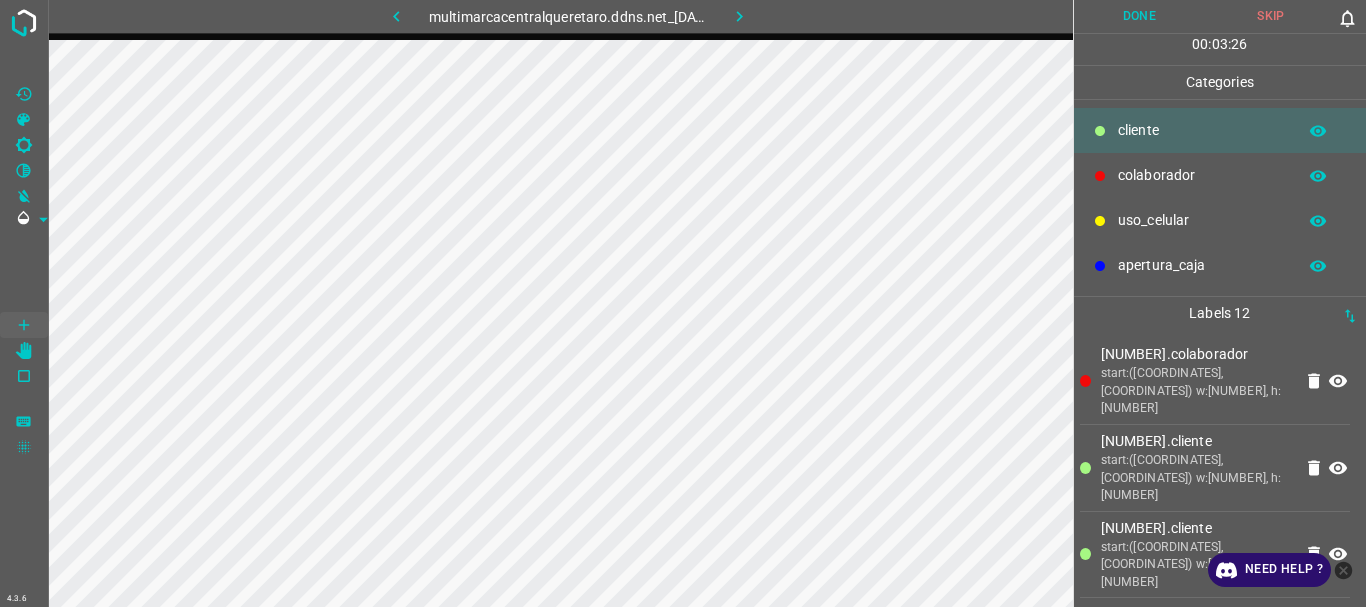 click on "Done" at bounding box center [1140, 16] 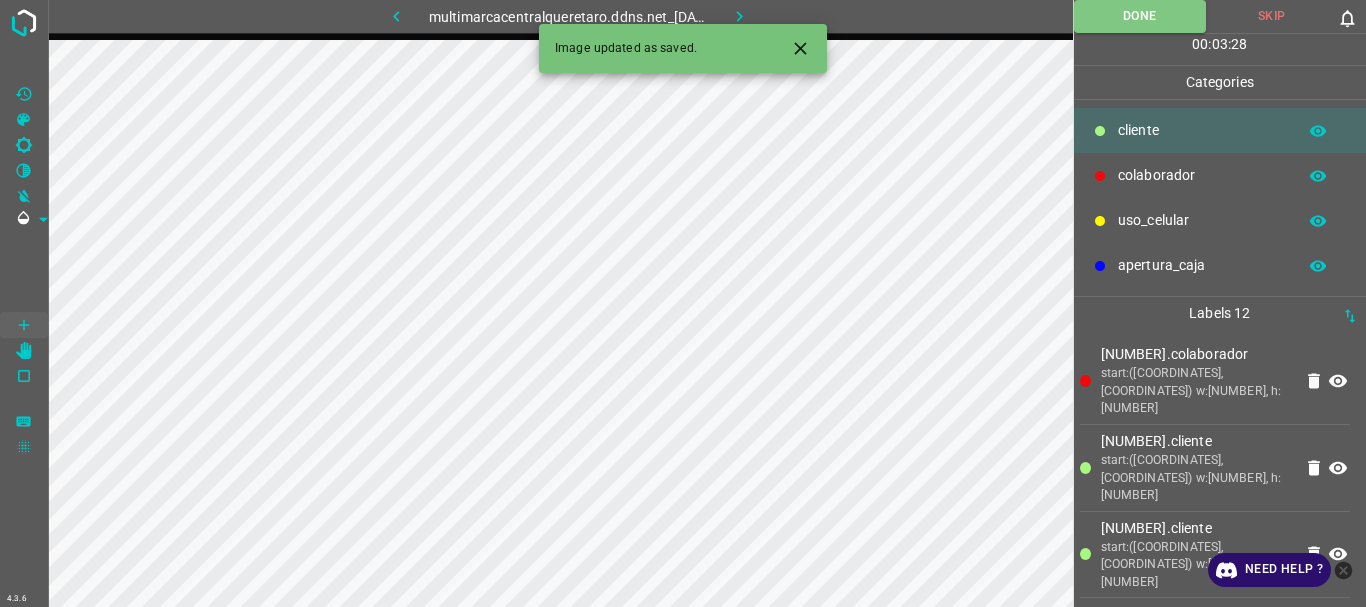 click at bounding box center [740, 16] 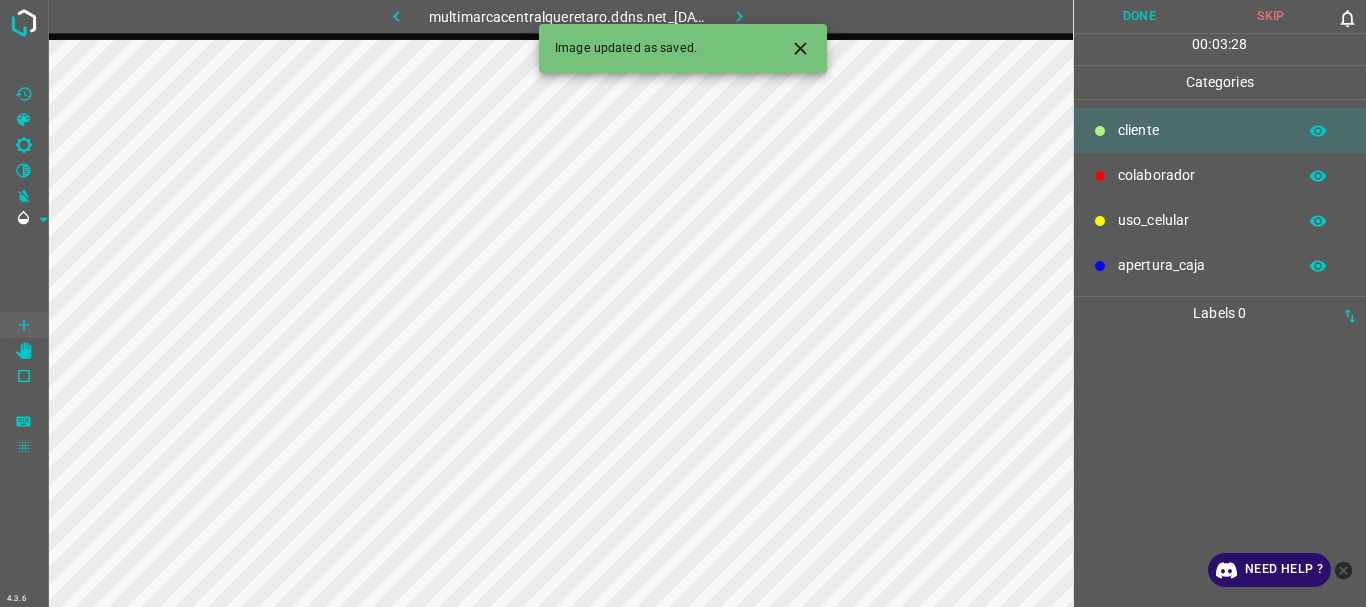 click at bounding box center (396, 16) 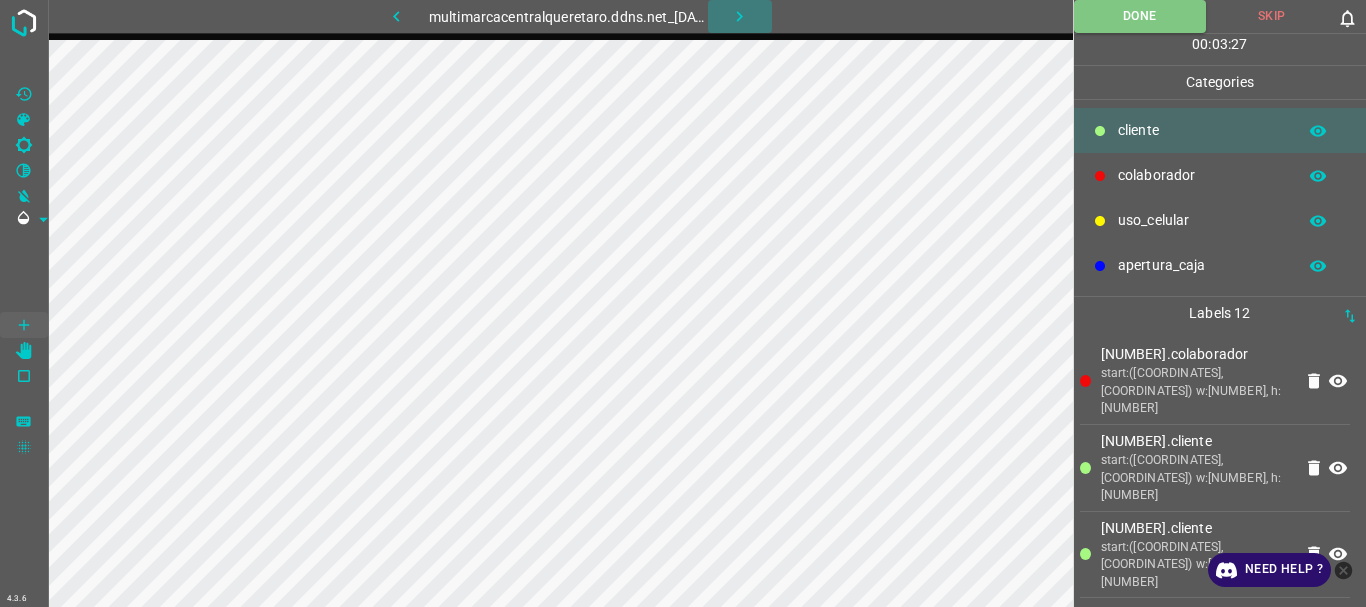click at bounding box center (740, 16) 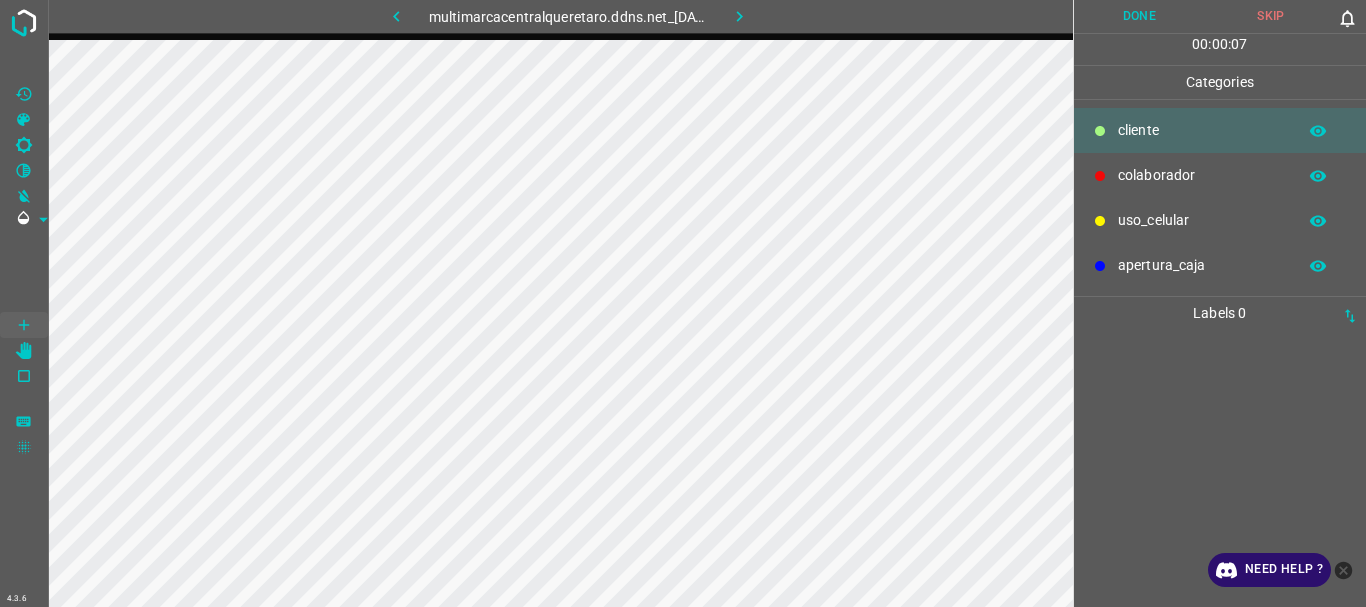 click on "colaborador" at bounding box center [1202, 130] 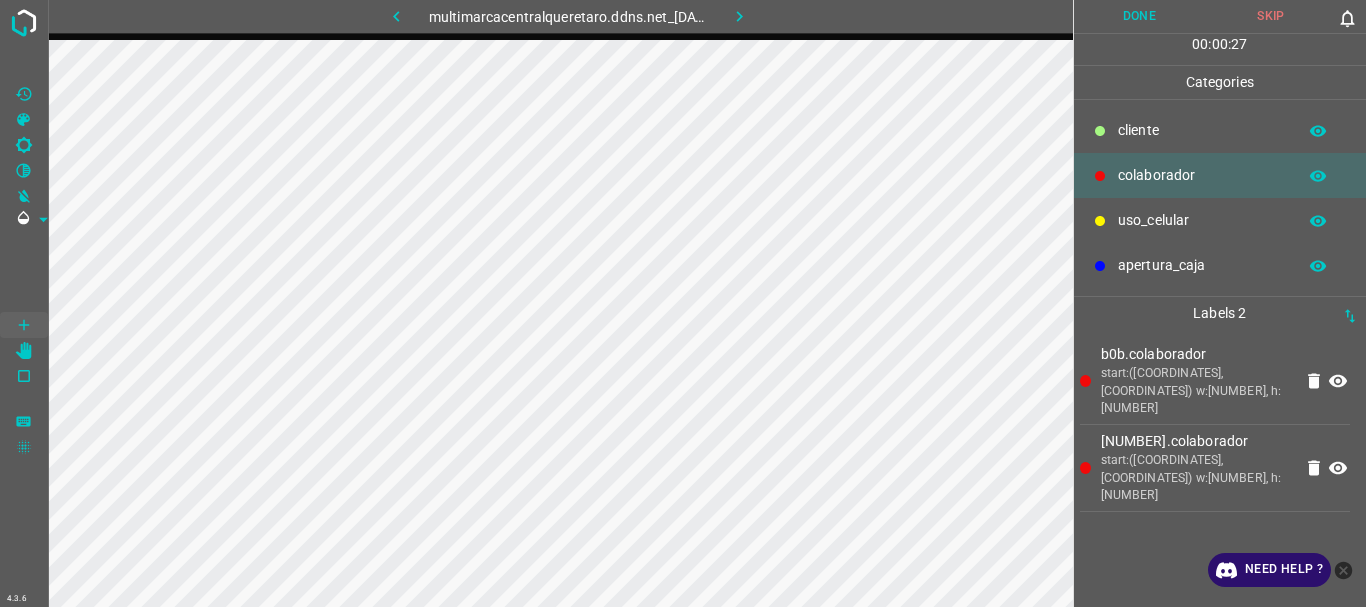 click on "​​cliente" at bounding box center (1202, 130) 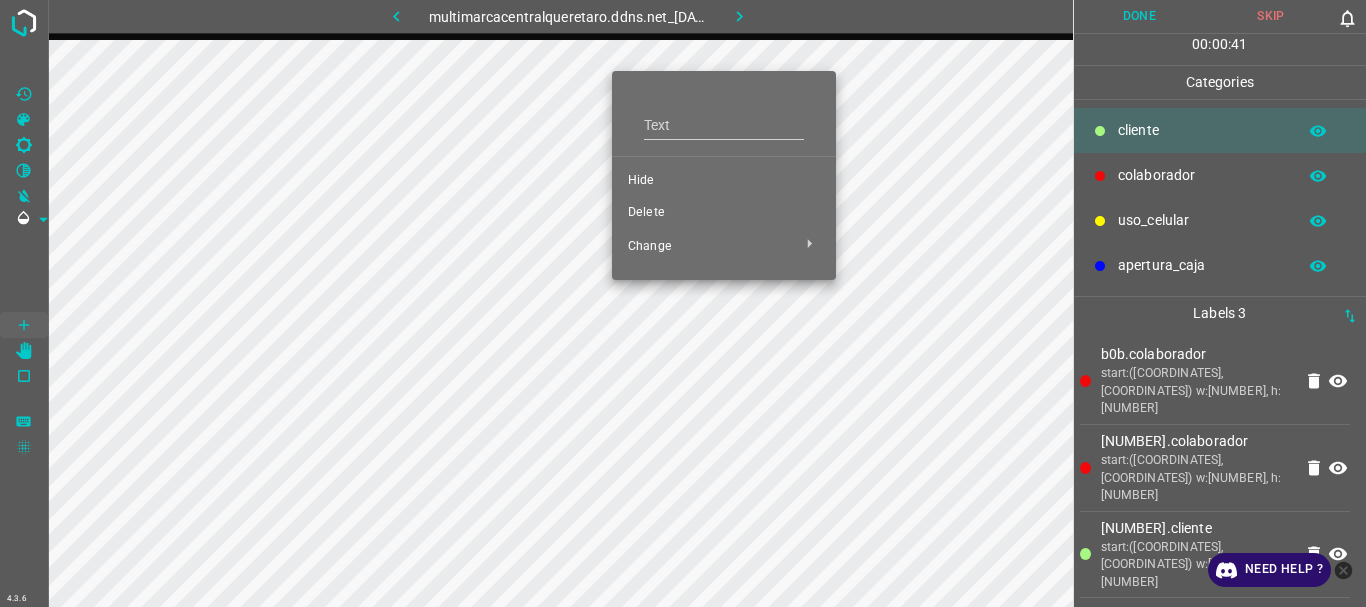 click on "Hide" at bounding box center [724, 181] 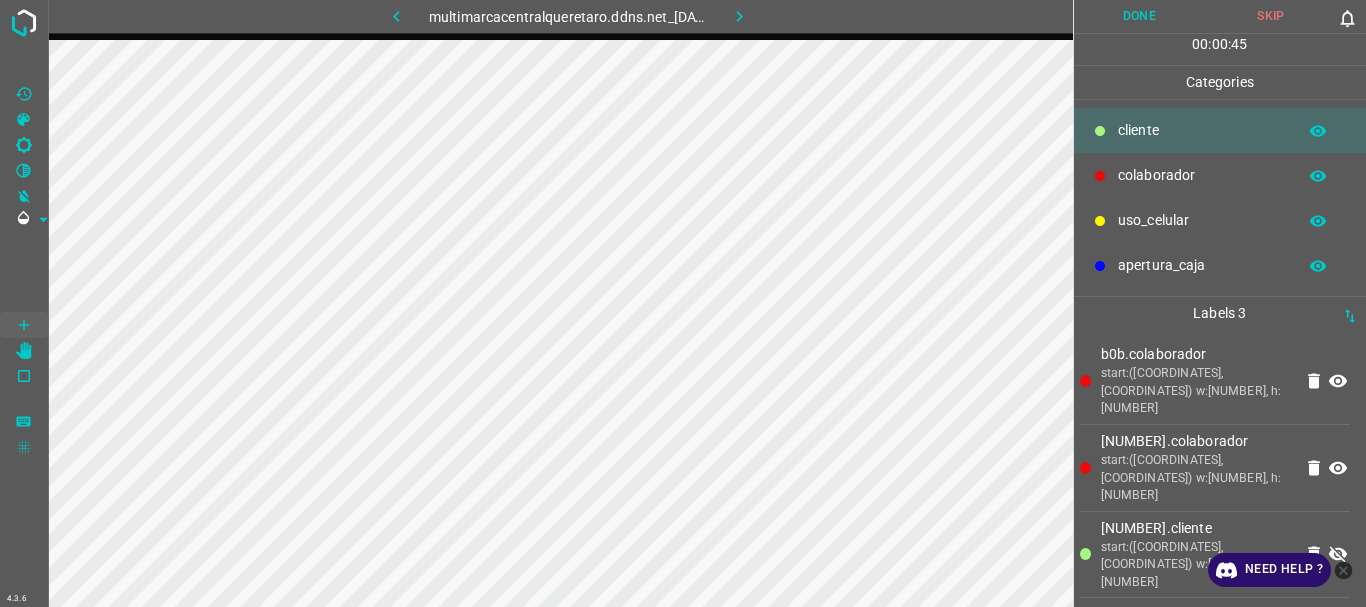 click on "uso_celular" at bounding box center [1202, 130] 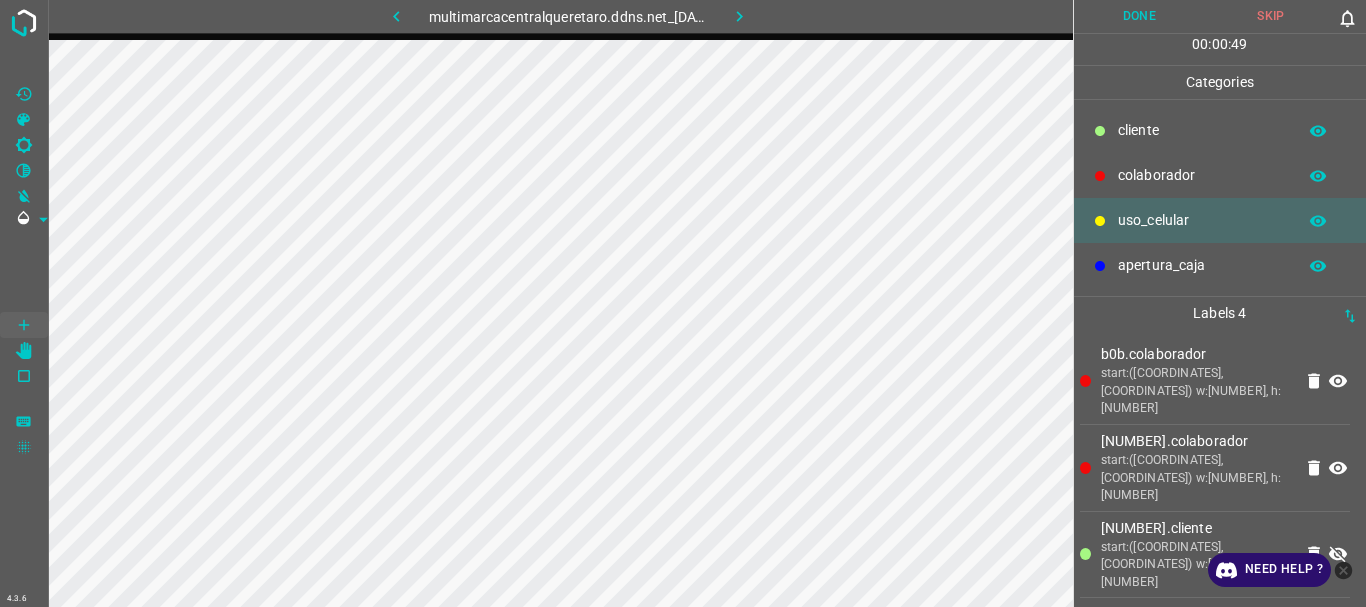 click on "​​cliente" at bounding box center [1220, 130] 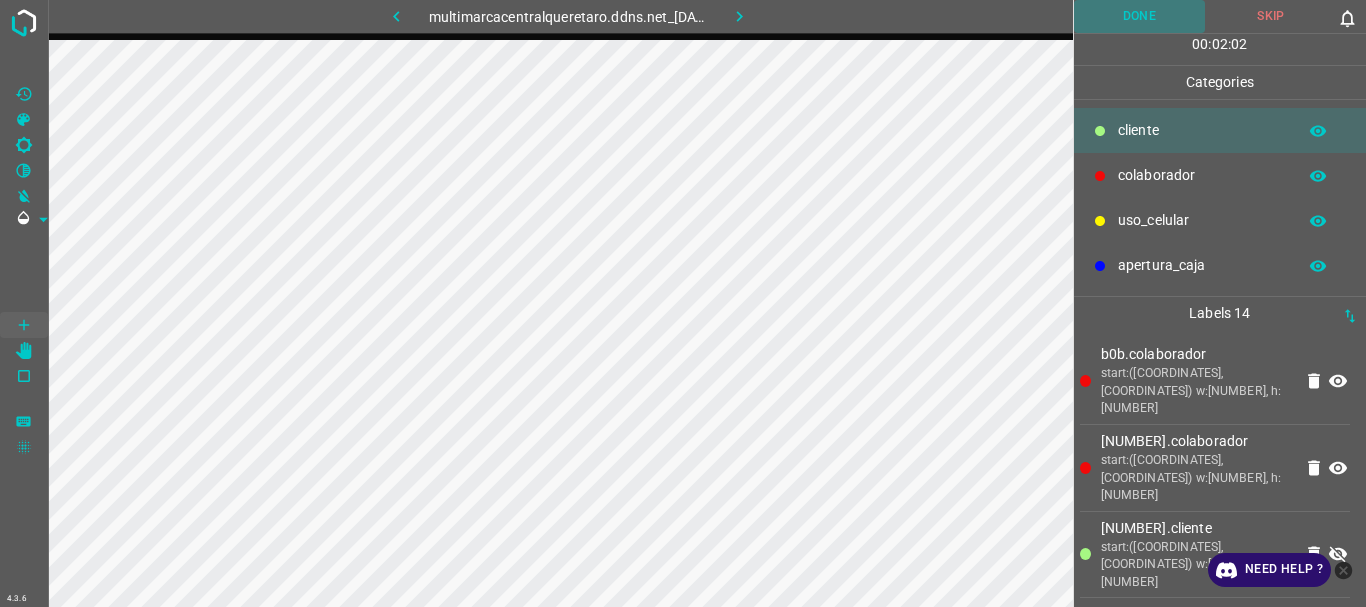 click on "Done" at bounding box center [1140, 16] 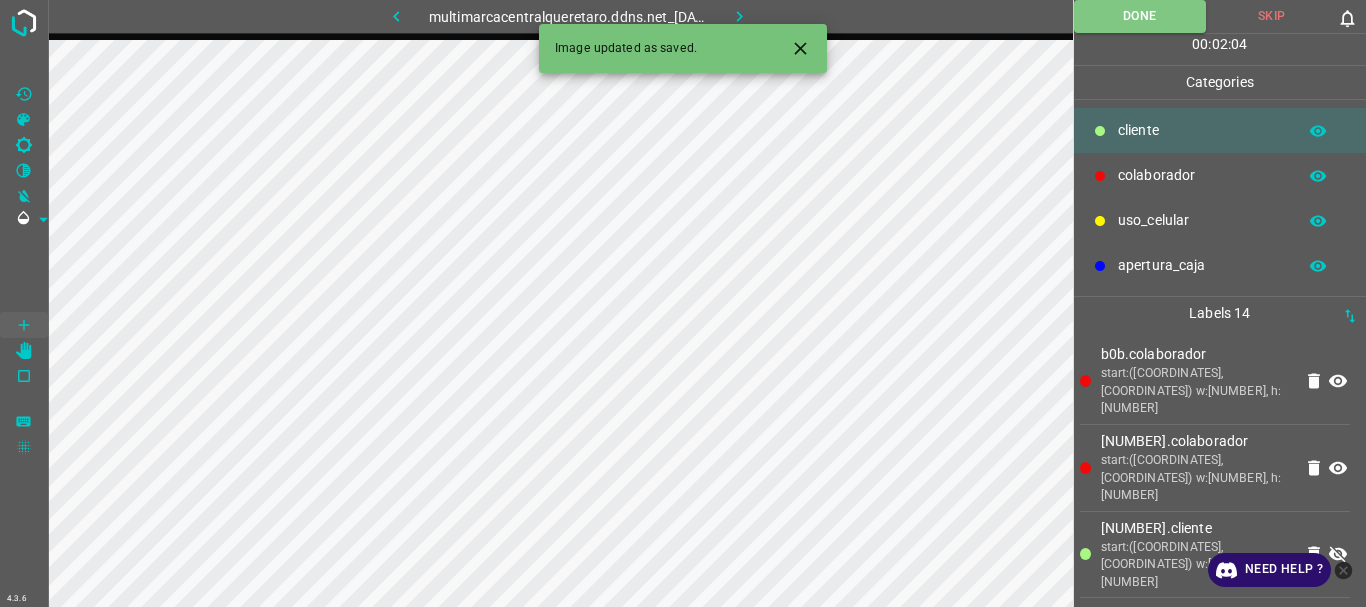 click at bounding box center (739, 16) 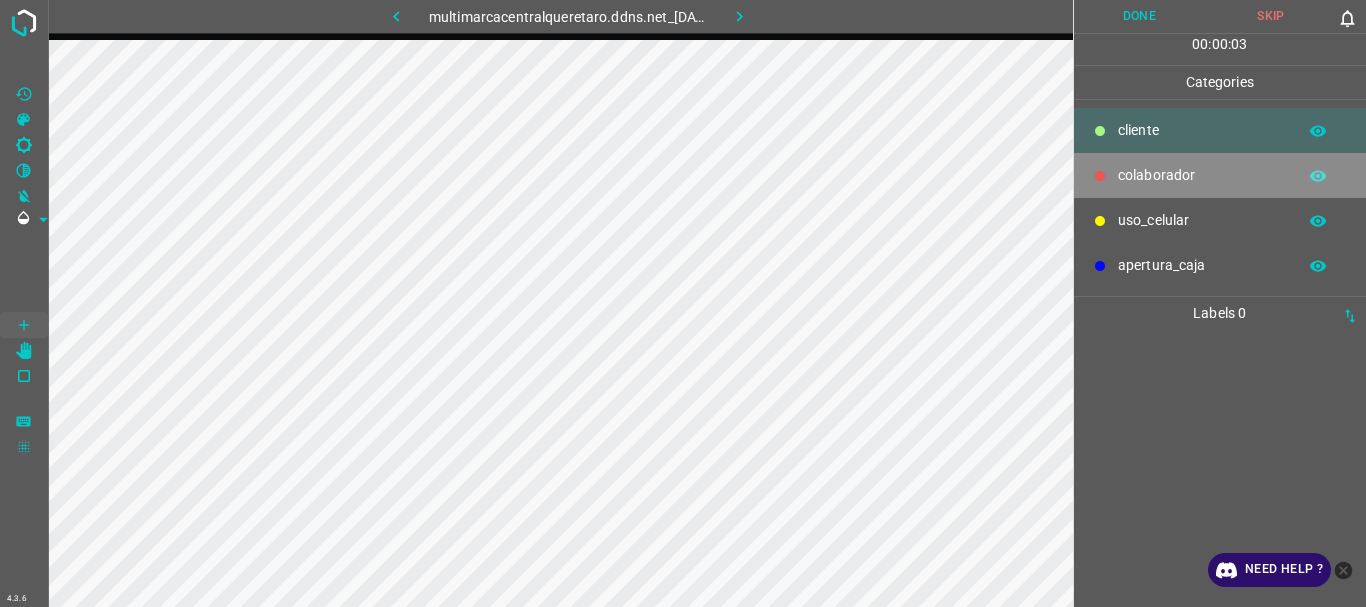click on "colaborador" at bounding box center (1220, 175) 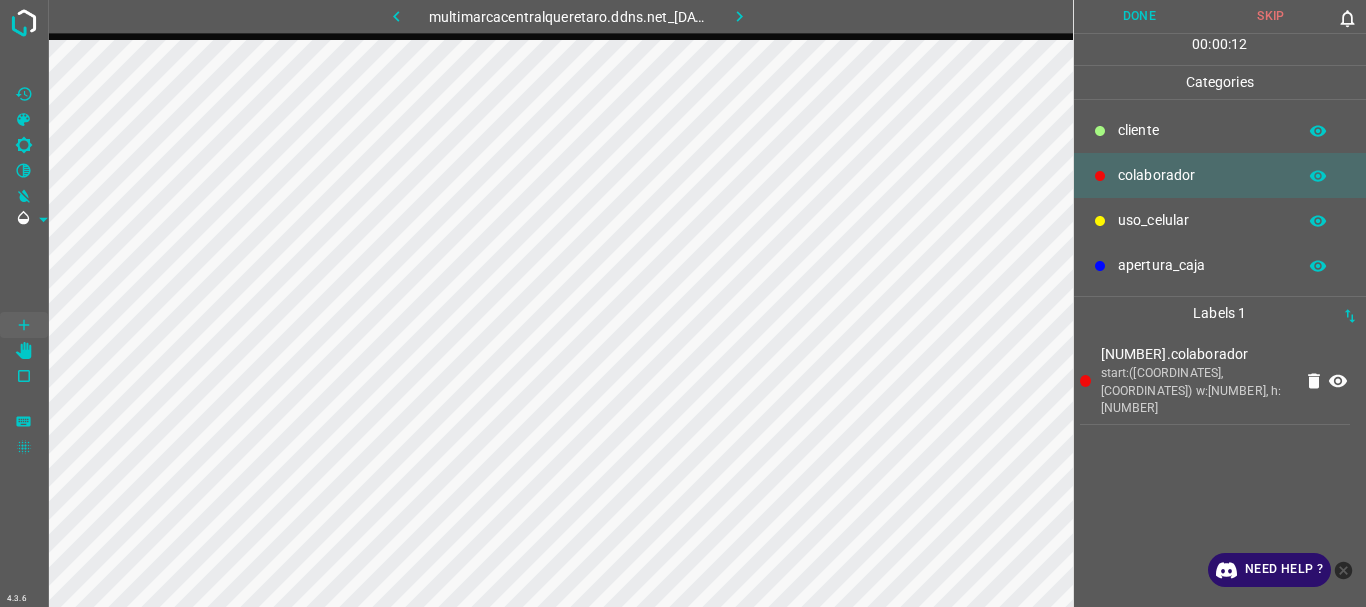 click on "​​cliente" at bounding box center (1220, 130) 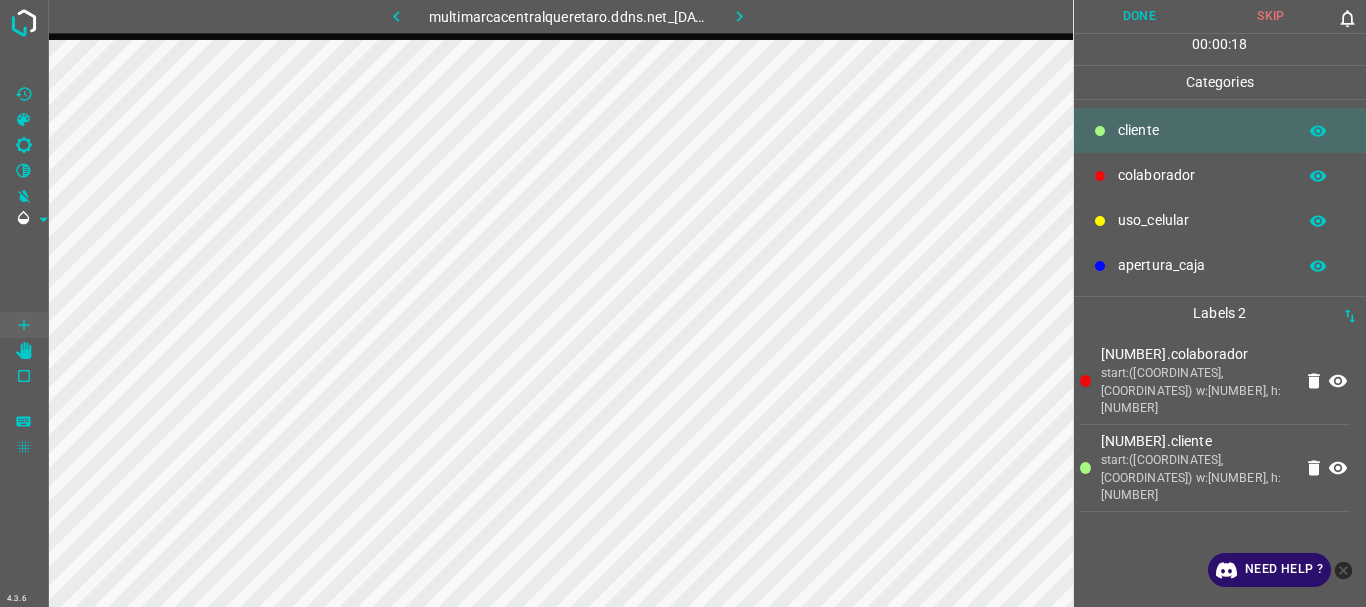 click on "uso_celular" at bounding box center [1202, 130] 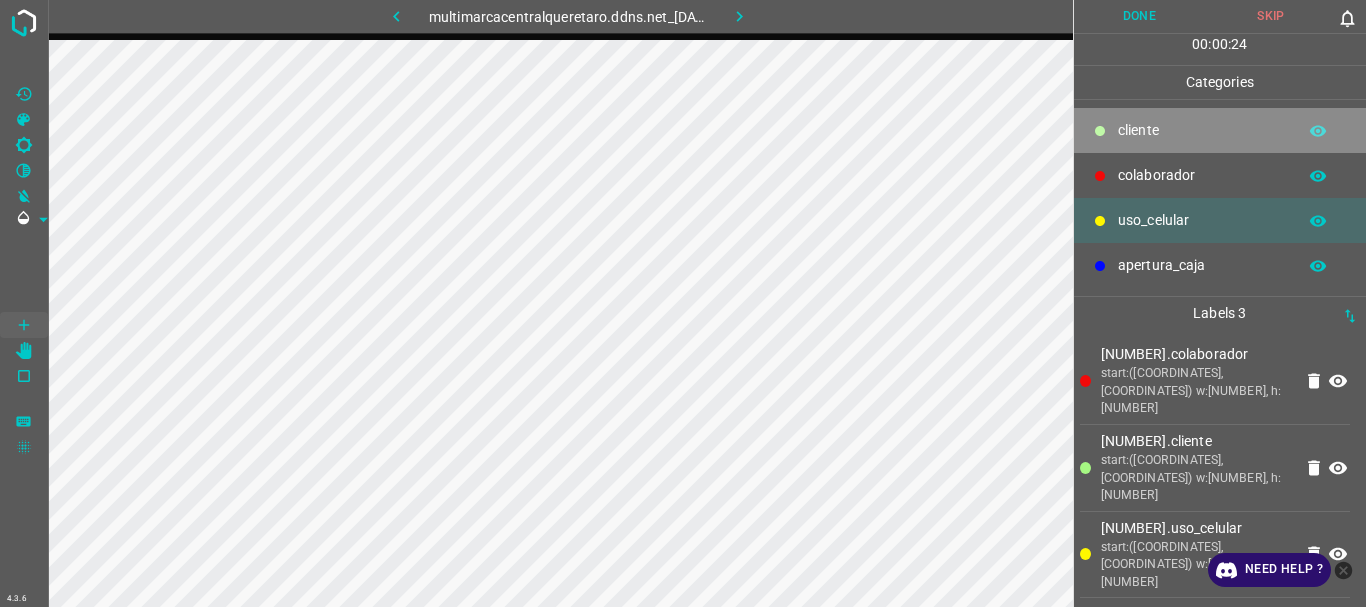 click on "​​cliente" at bounding box center (1202, 130) 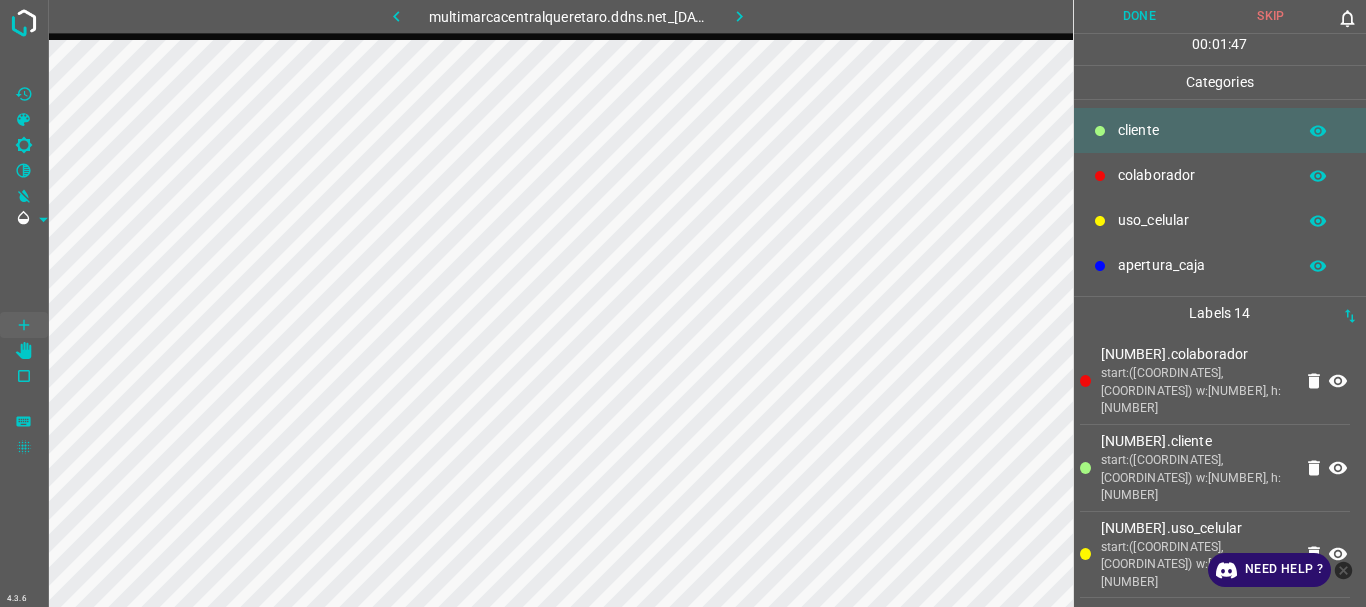 click at bounding box center [396, 16] 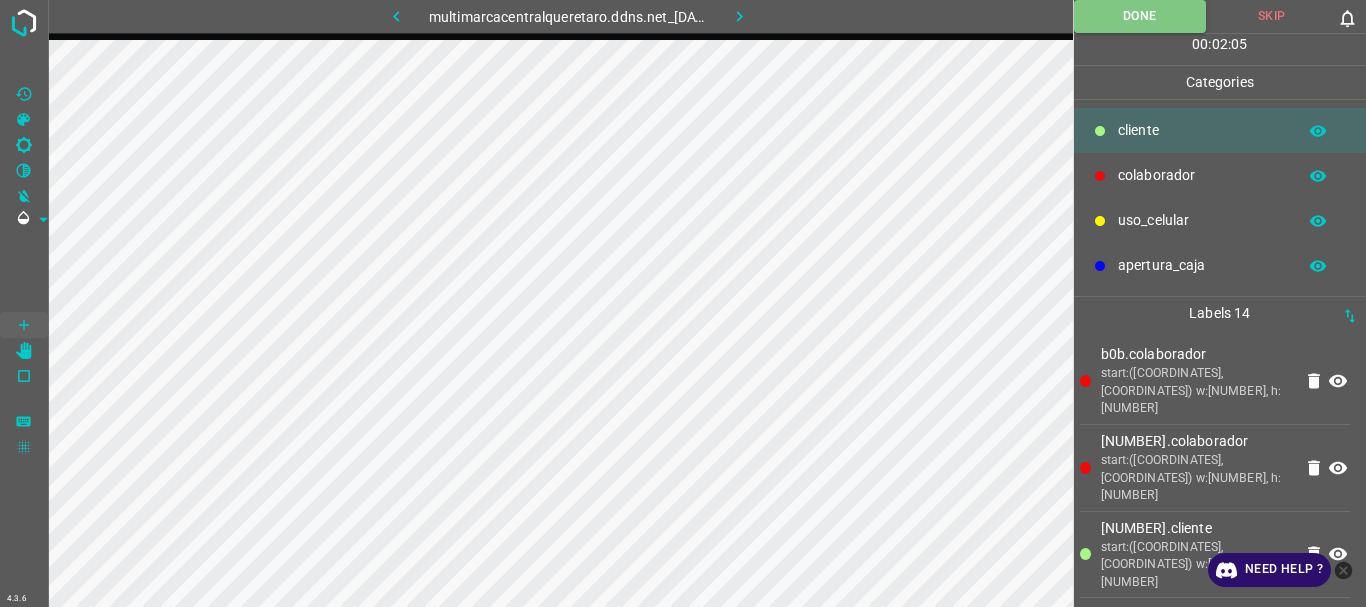 click at bounding box center [1338, 381] 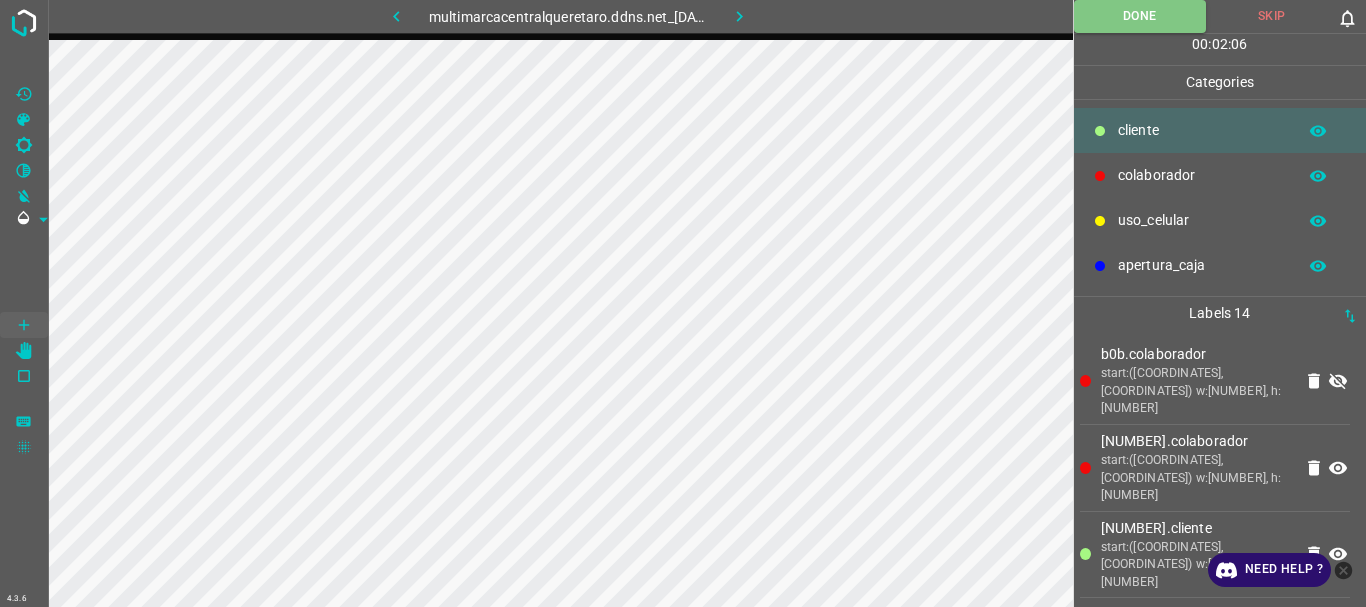 click at bounding box center (1338, 468) 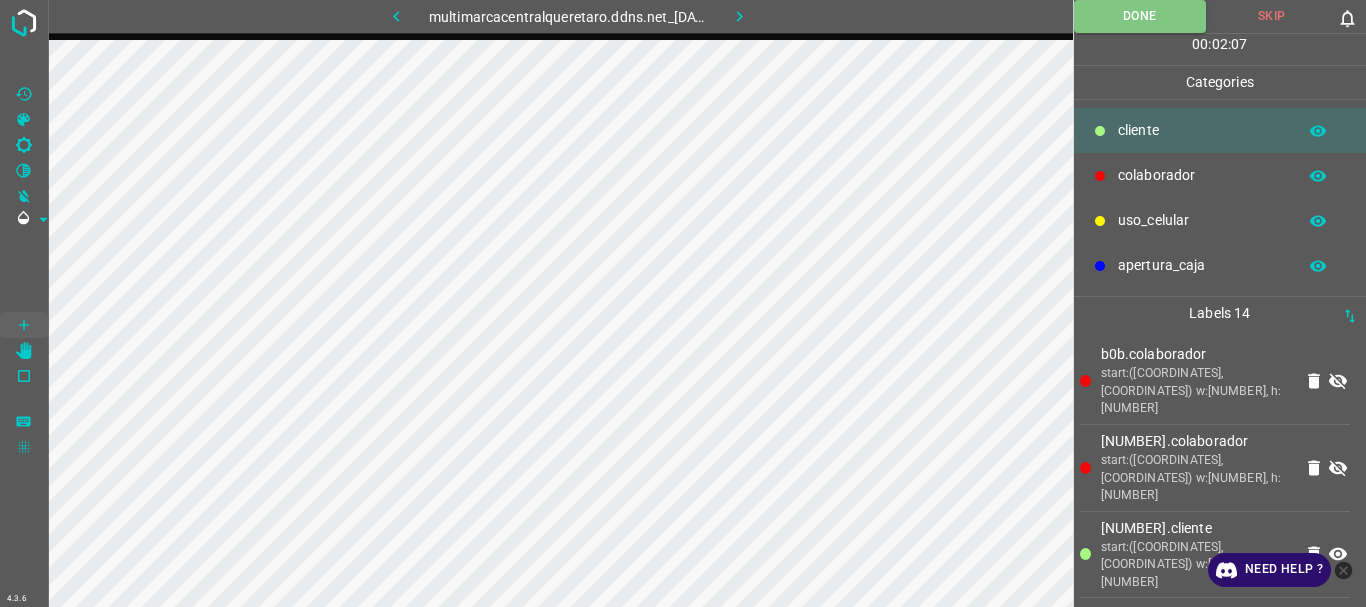 click at bounding box center [1338, 554] 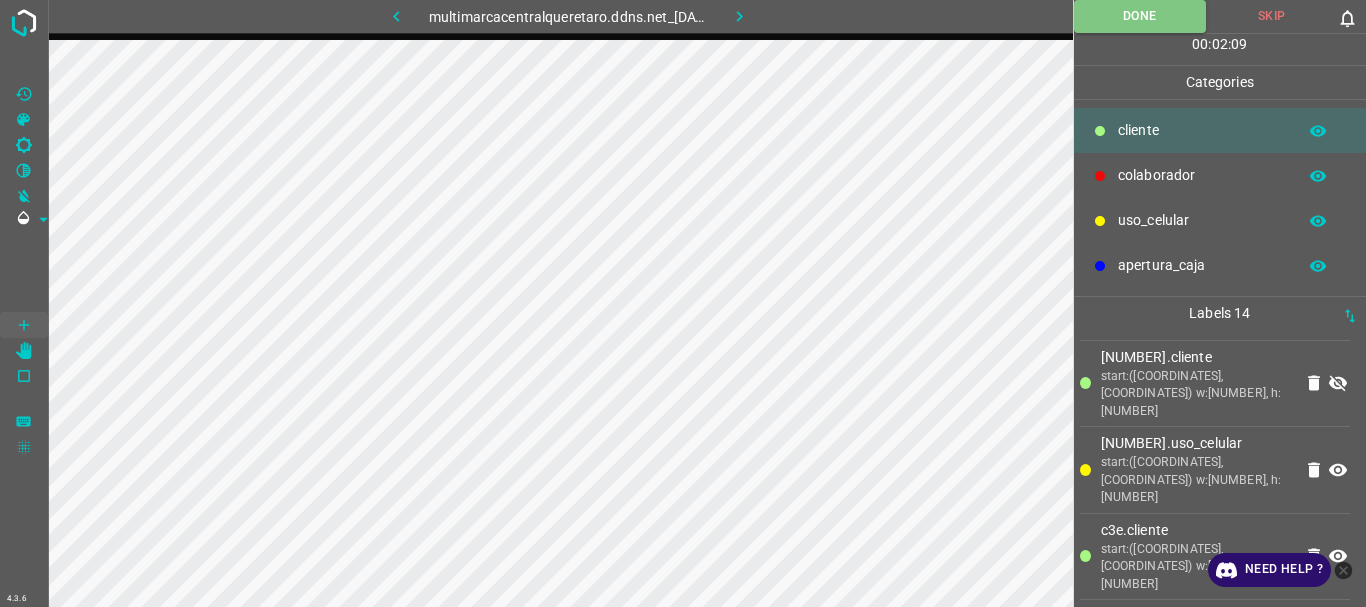 scroll, scrollTop: 95, scrollLeft: 0, axis: vertical 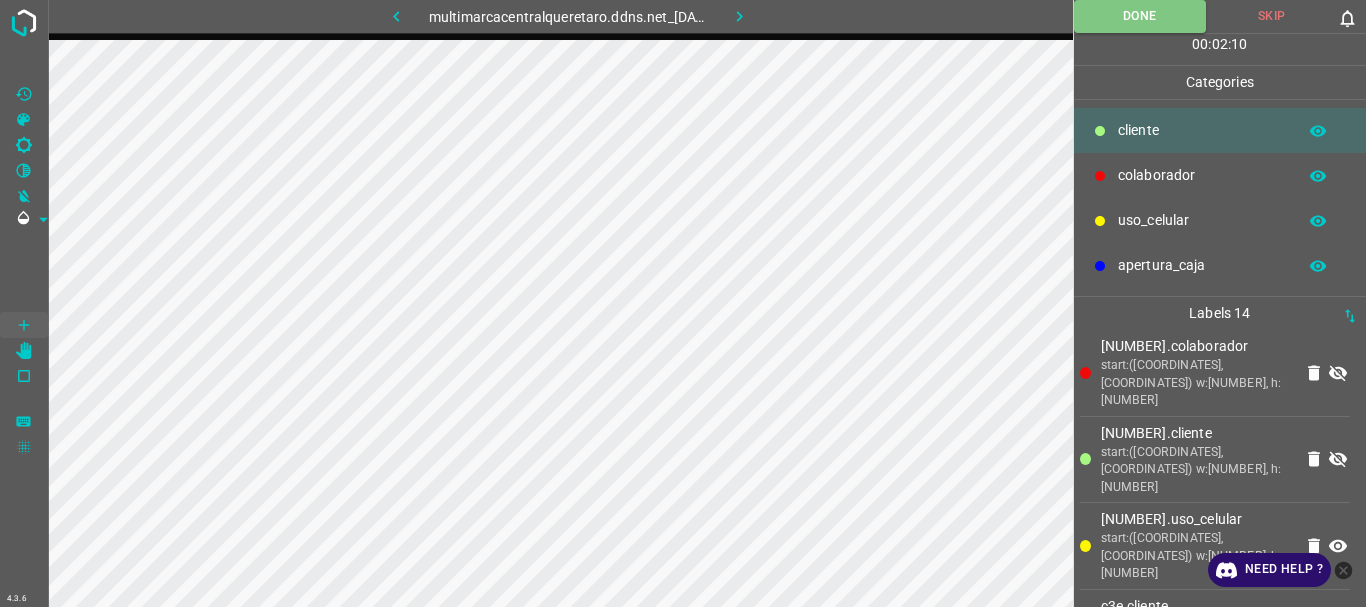 click at bounding box center (1338, 546) 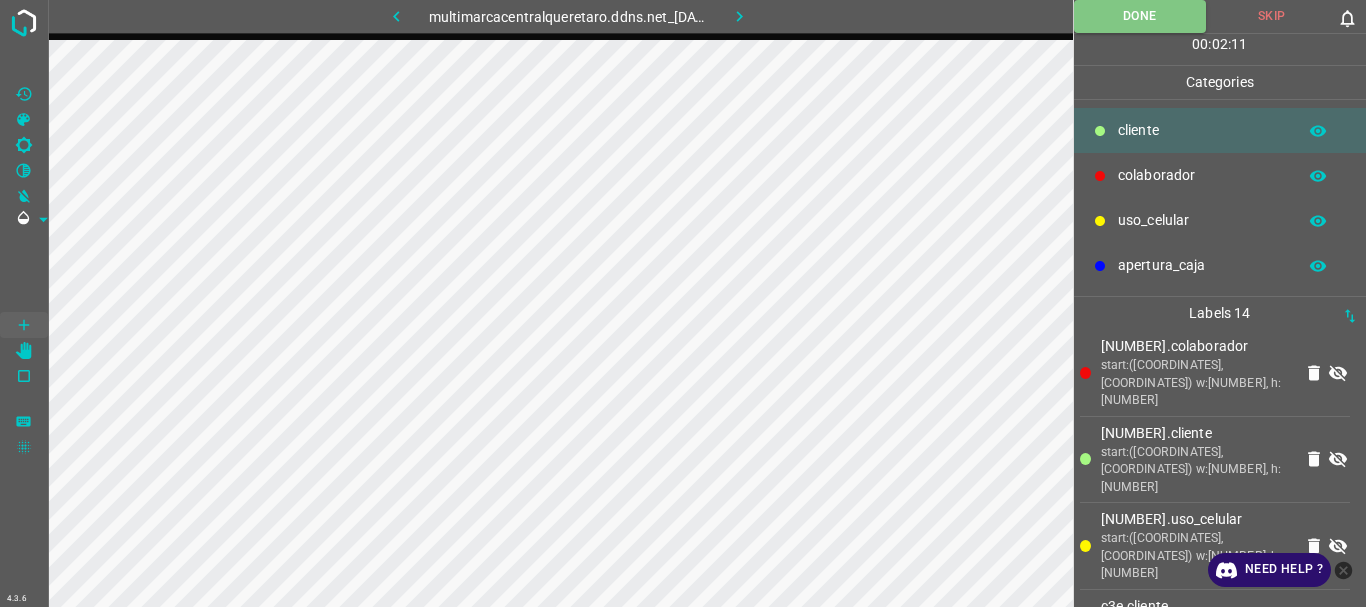 click at bounding box center [1338, 632] 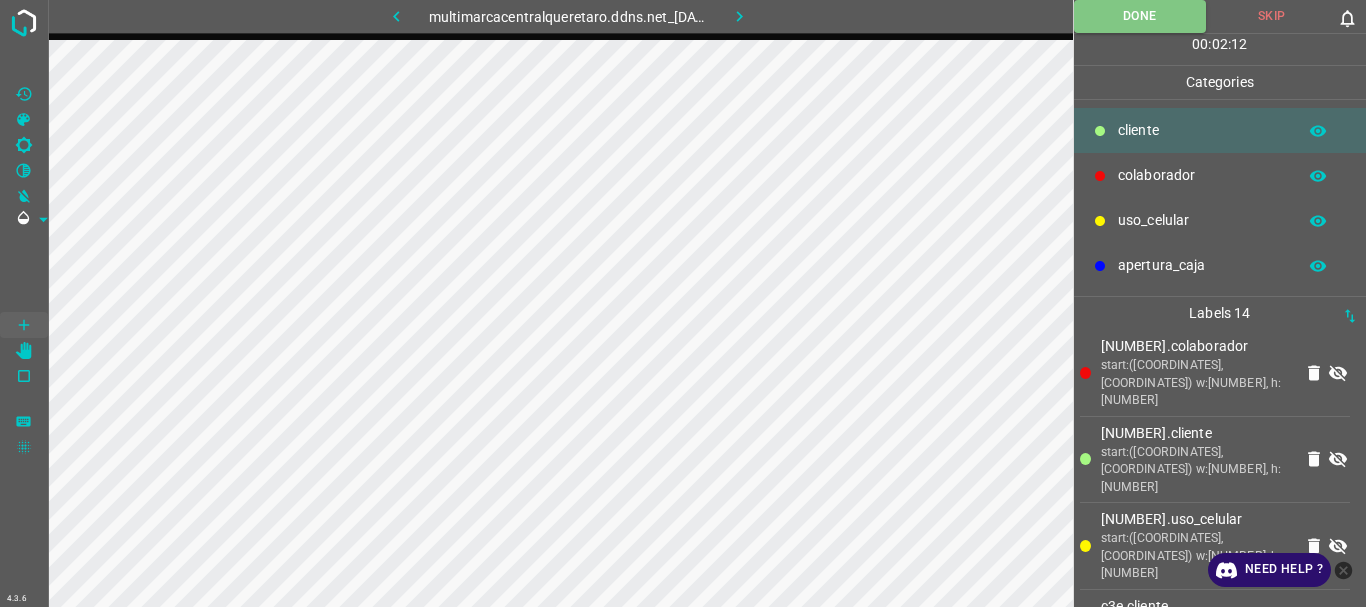 click on "uso_celular" at bounding box center (1202, 130) 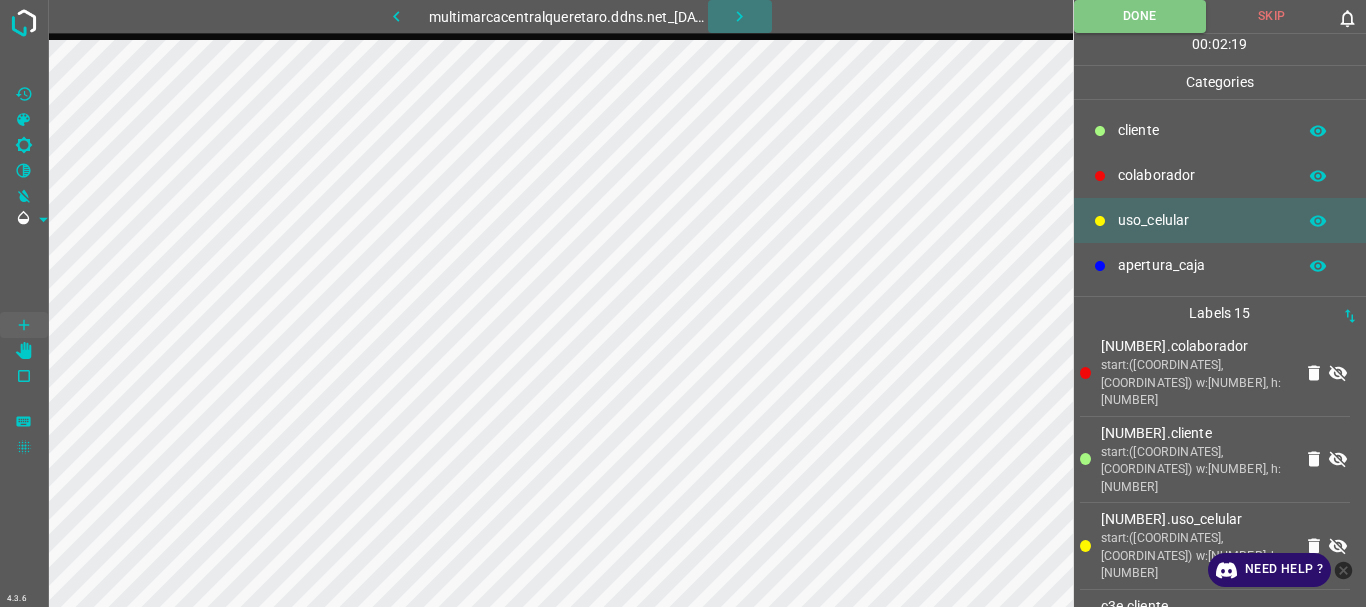click at bounding box center (739, 16) 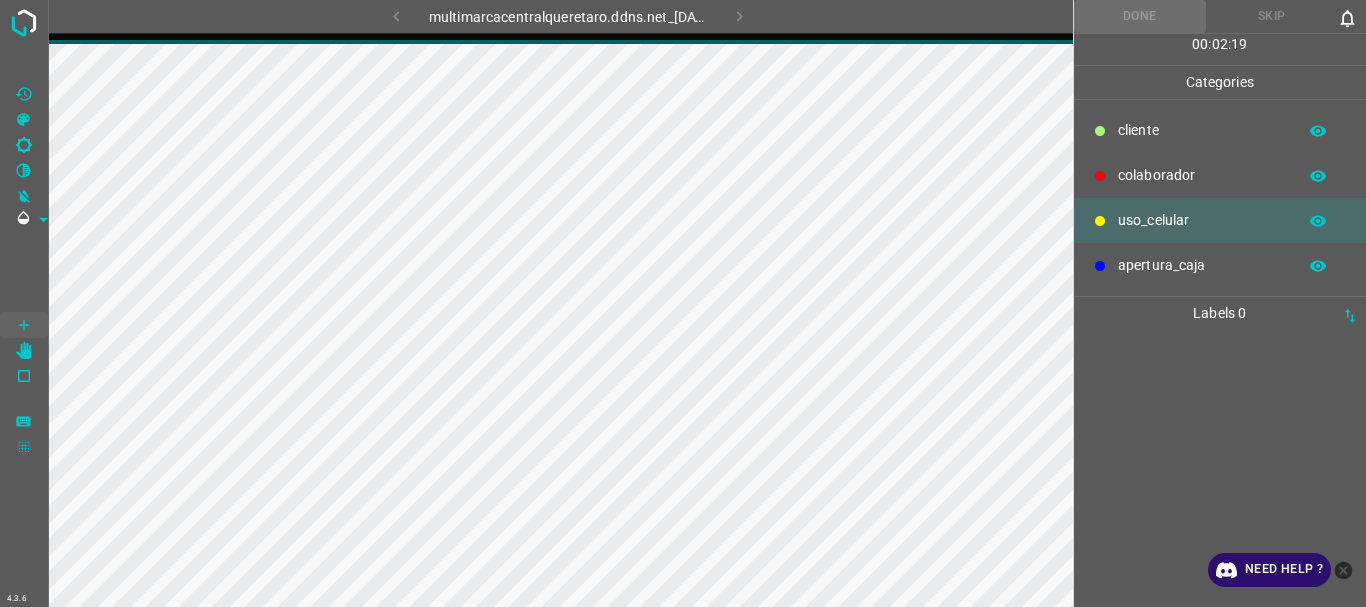 scroll, scrollTop: 0, scrollLeft: 0, axis: both 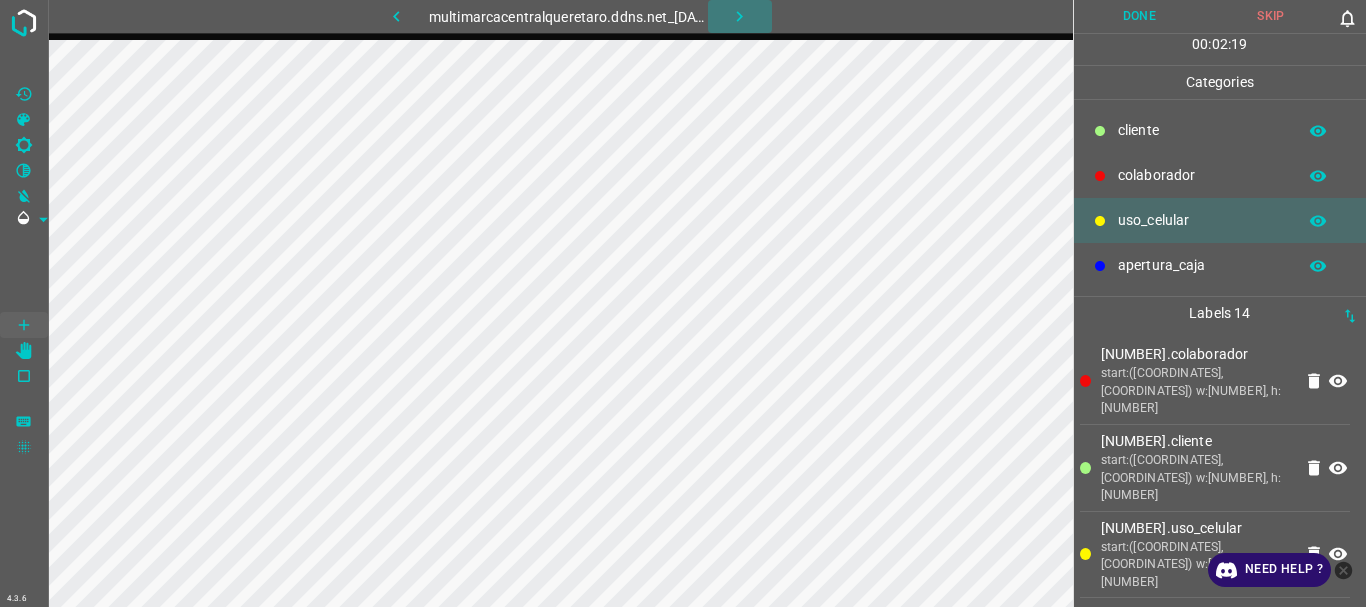 click at bounding box center [739, 16] 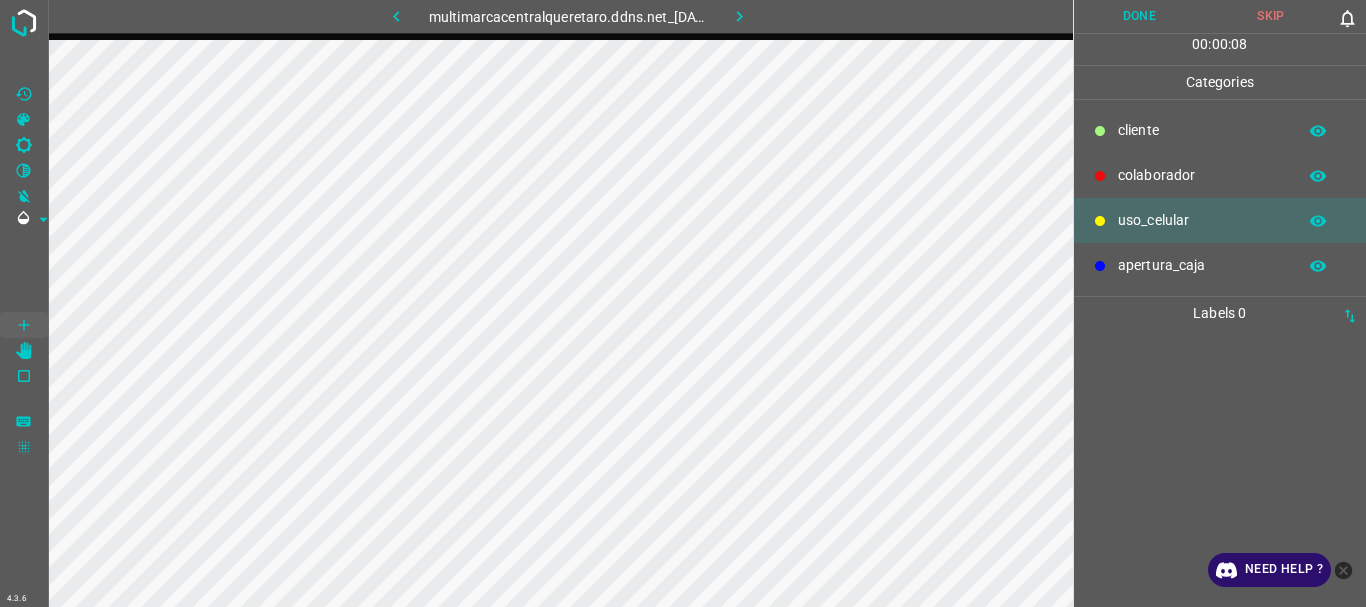 click on "colaborador" at bounding box center [1202, 130] 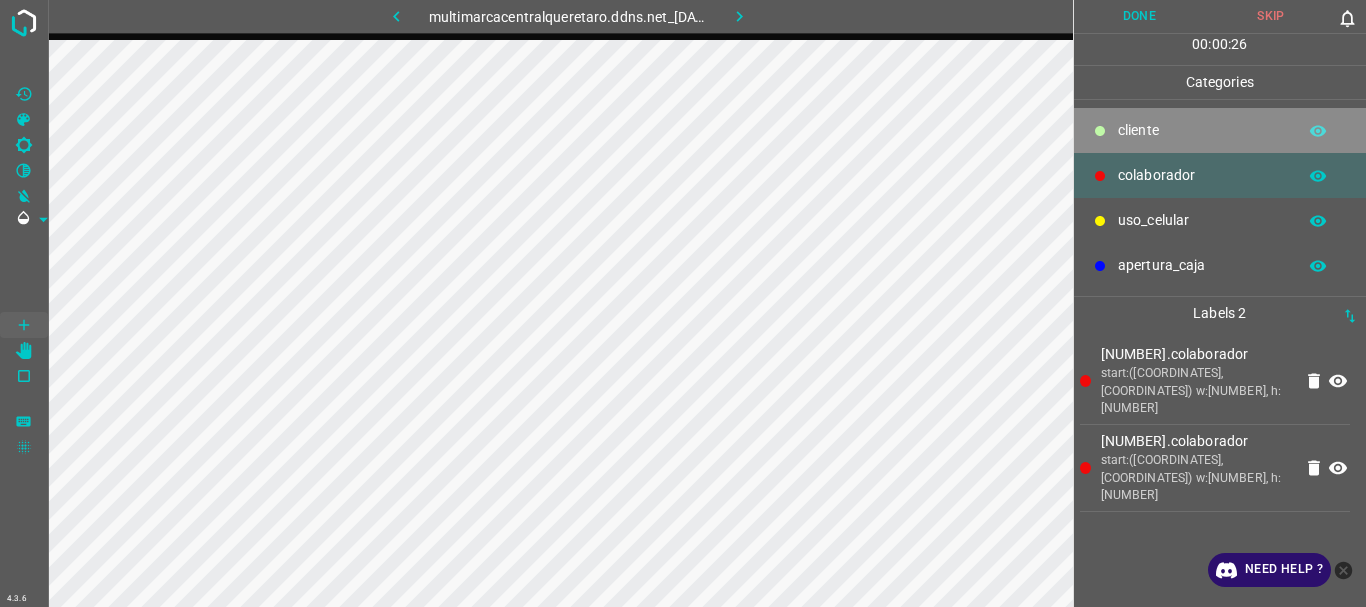 click on "​​cliente" at bounding box center (1202, 130) 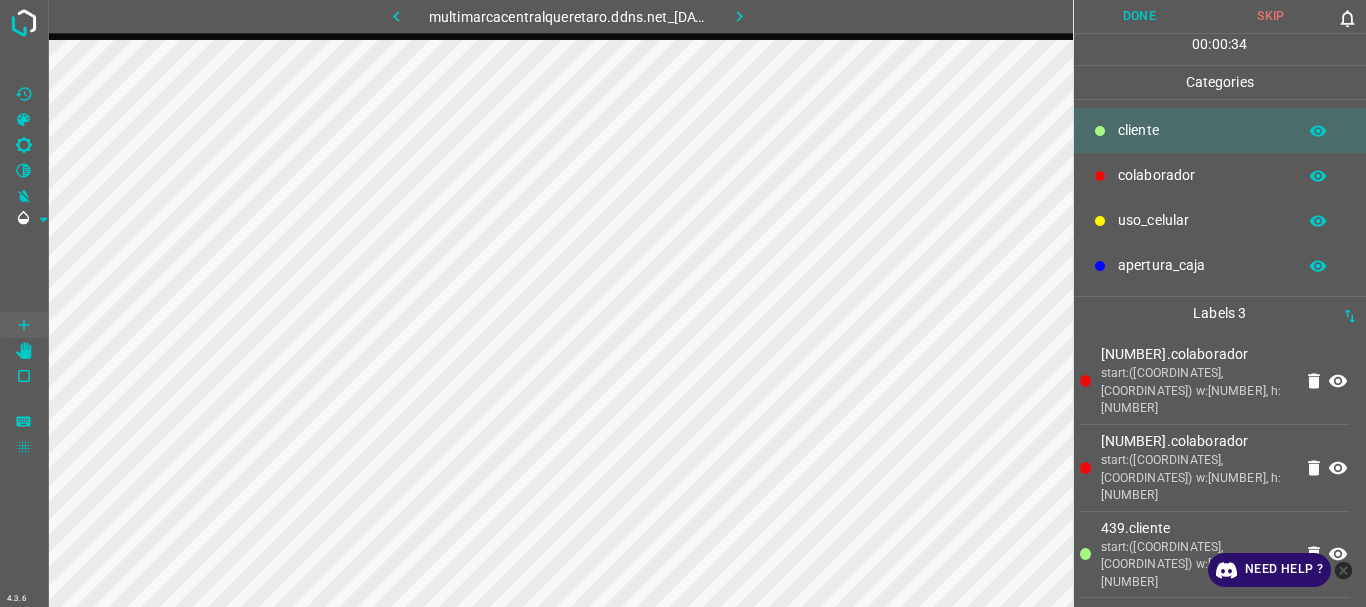 click on "uso_celular" at bounding box center [1202, 130] 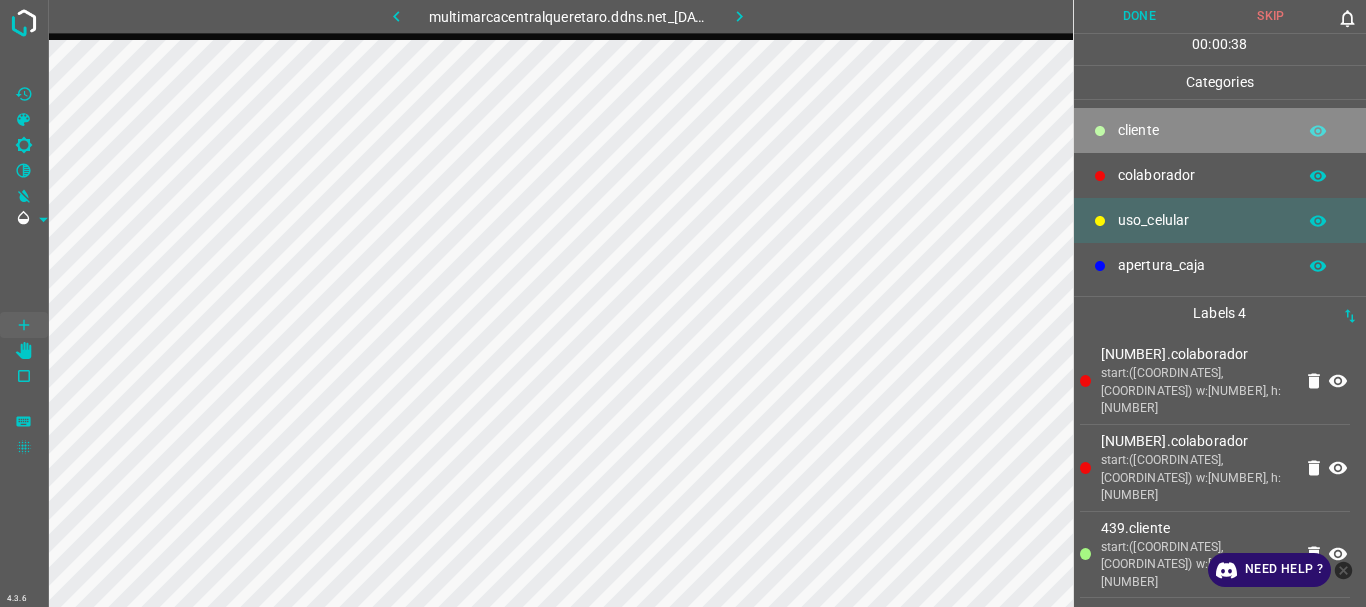 click at bounding box center [1100, 131] 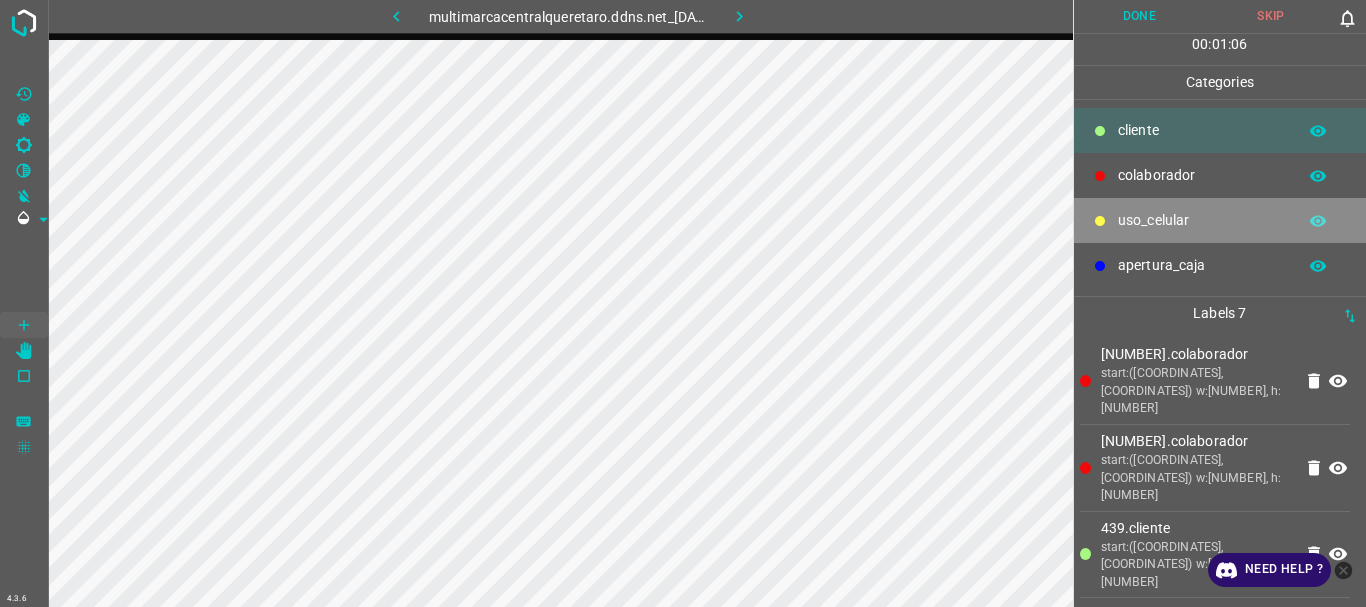 click on "uso_celular" at bounding box center [1202, 130] 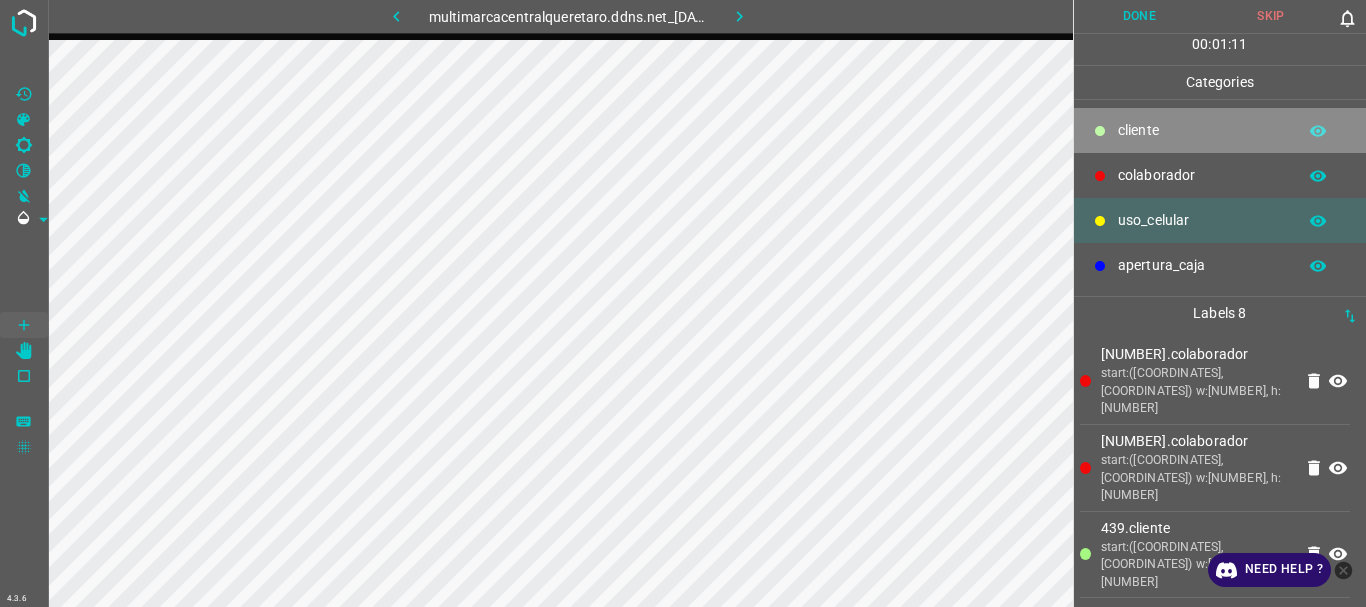 click on "​​cliente" at bounding box center [1220, 130] 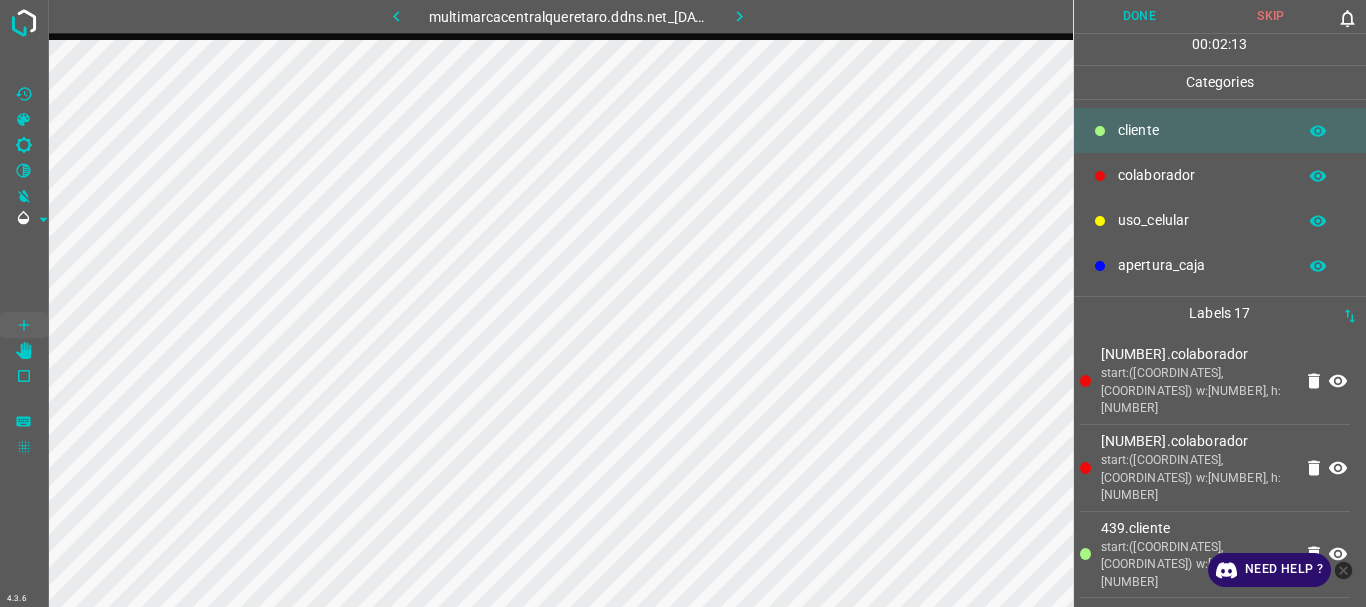 click on "Done" at bounding box center [1140, 16] 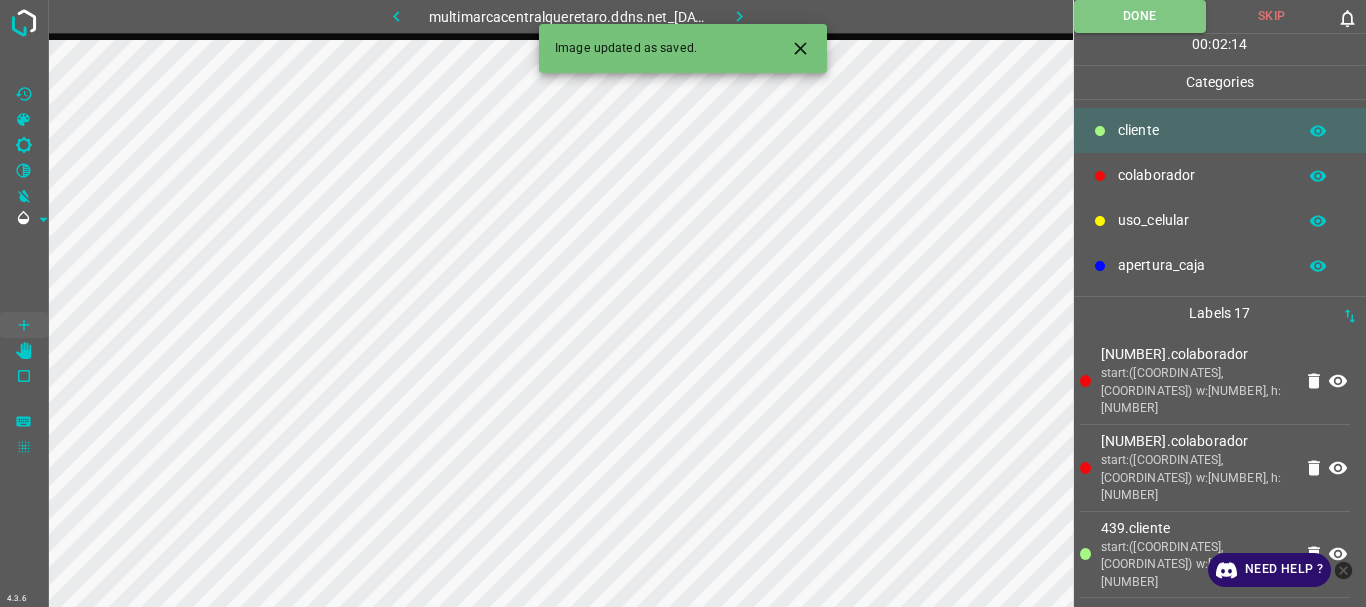 click at bounding box center [739, 16] 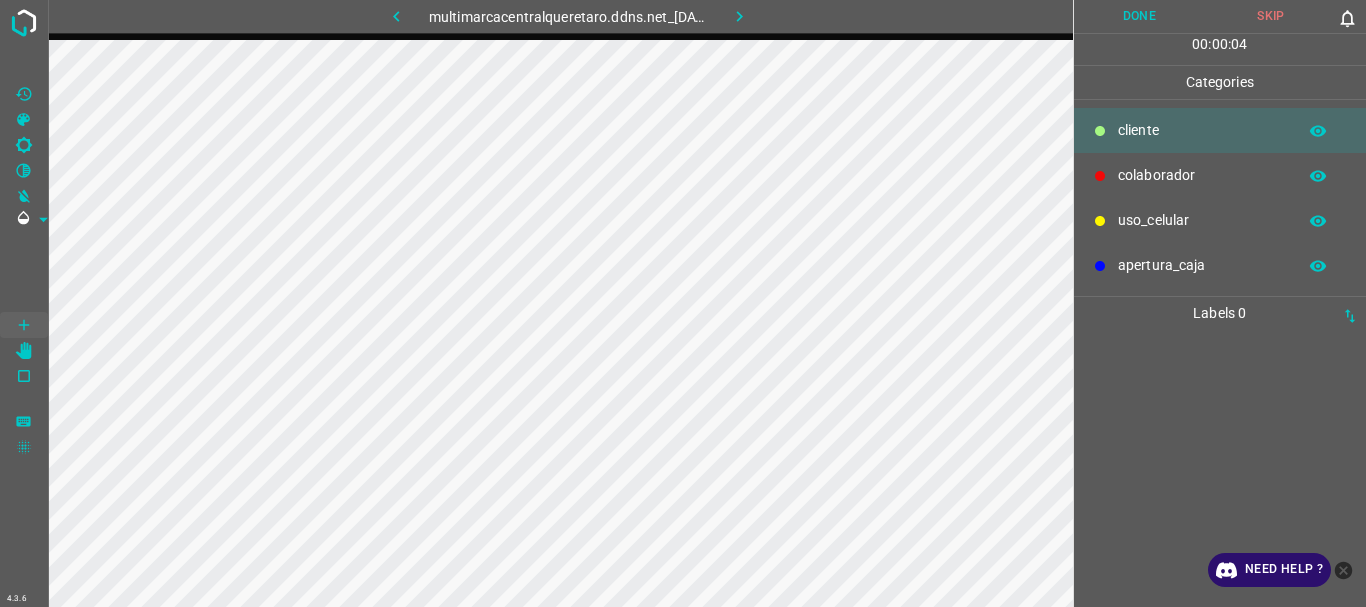 click on "apertura_caja" at bounding box center (1202, 130) 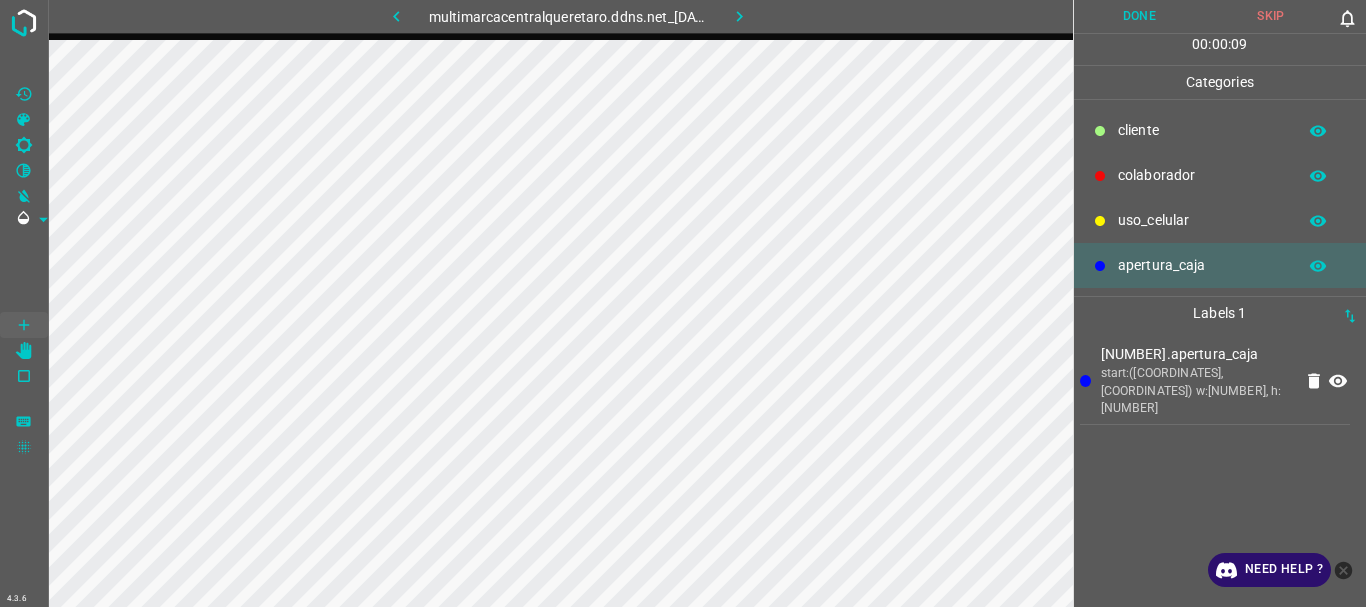 click on "​​cliente" at bounding box center [1202, 130] 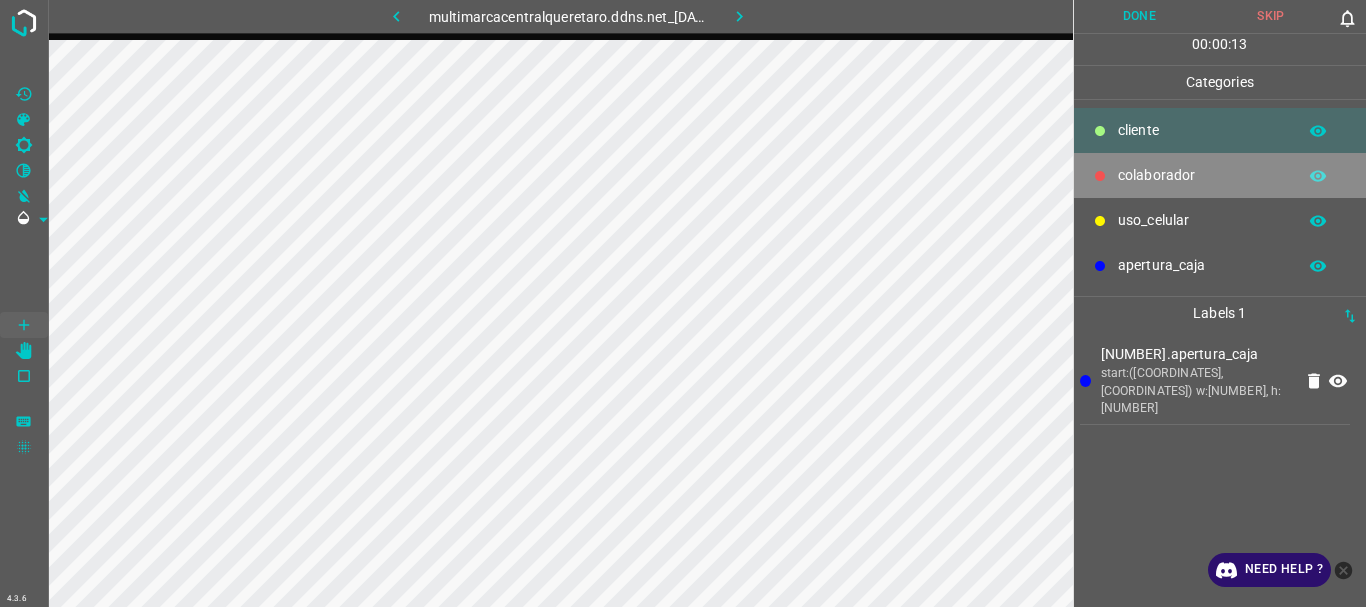 click on "colaborador" at bounding box center (1202, 130) 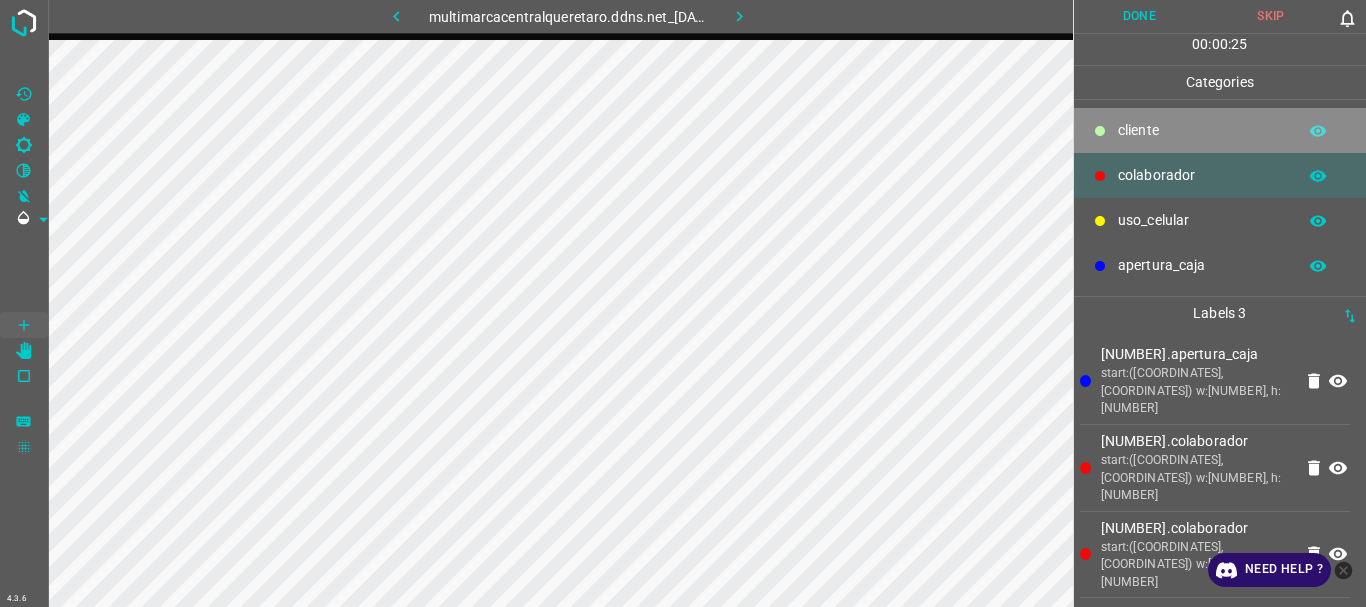 click on "​​cliente" at bounding box center (1202, 130) 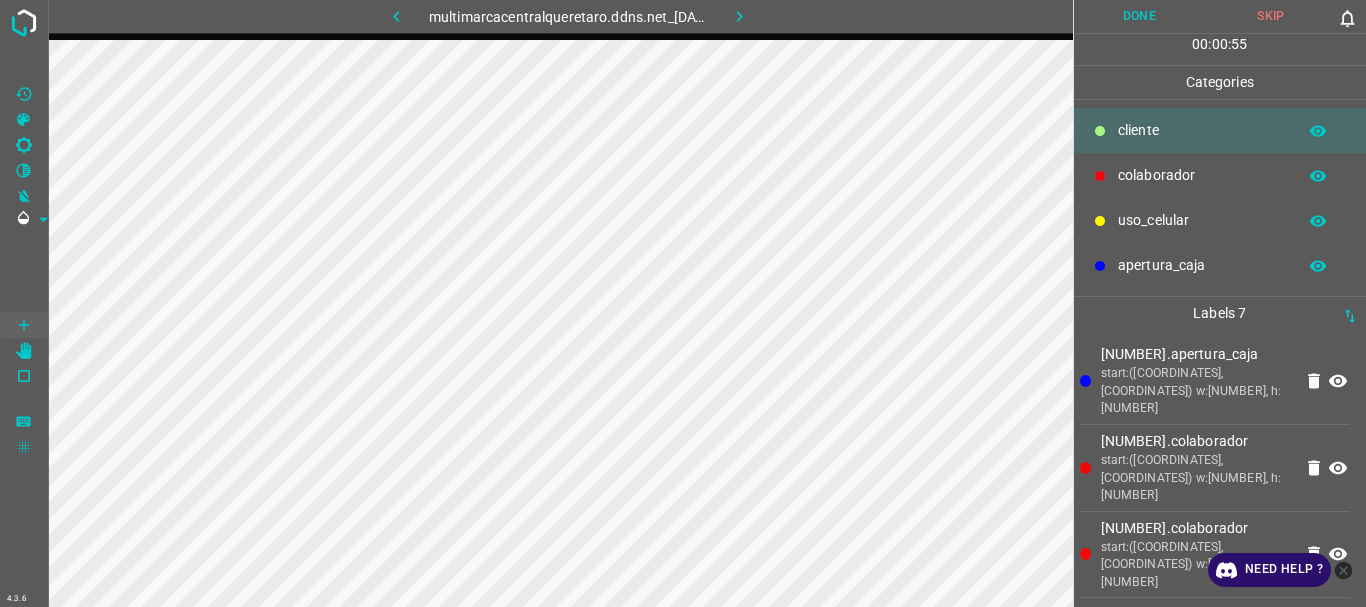 click on "uso_celular" at bounding box center (1220, 220) 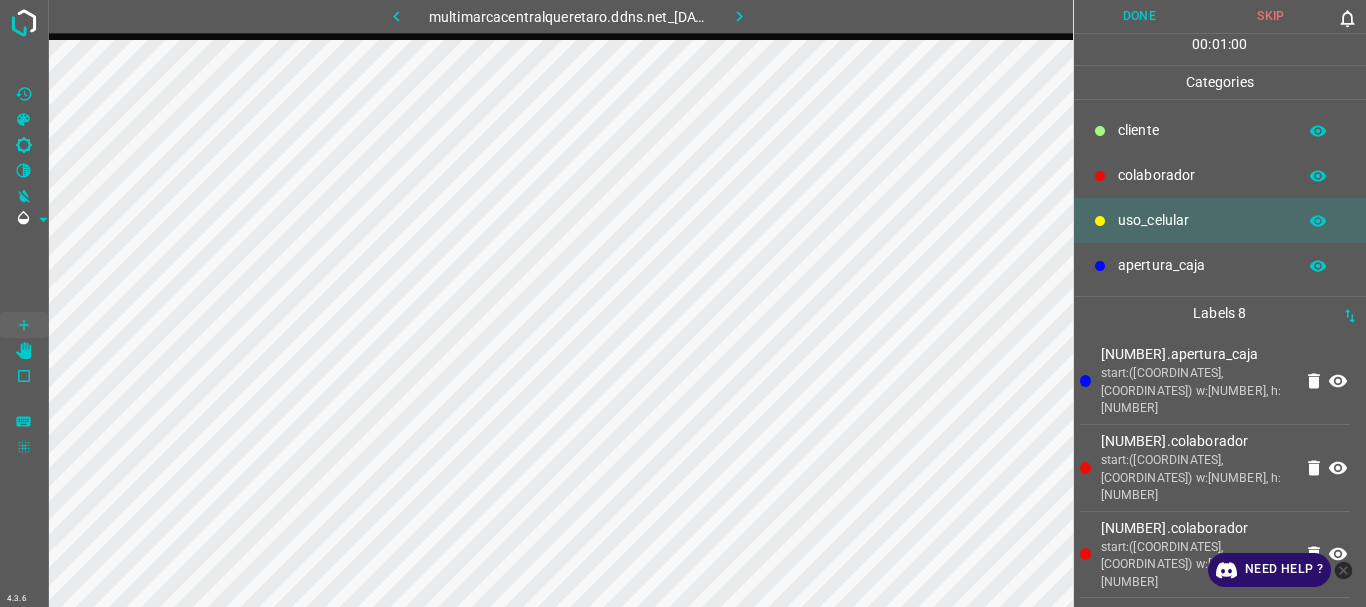 click on "​​cliente" at bounding box center [1202, 130] 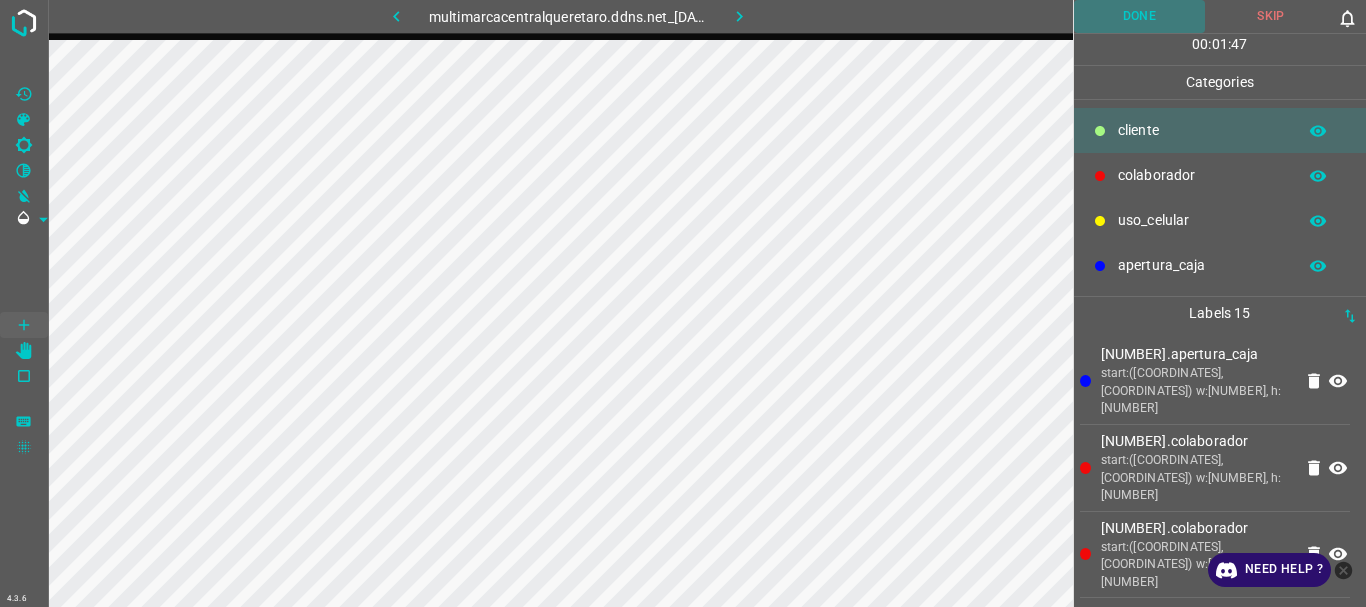 click on "Done" at bounding box center [1140, 16] 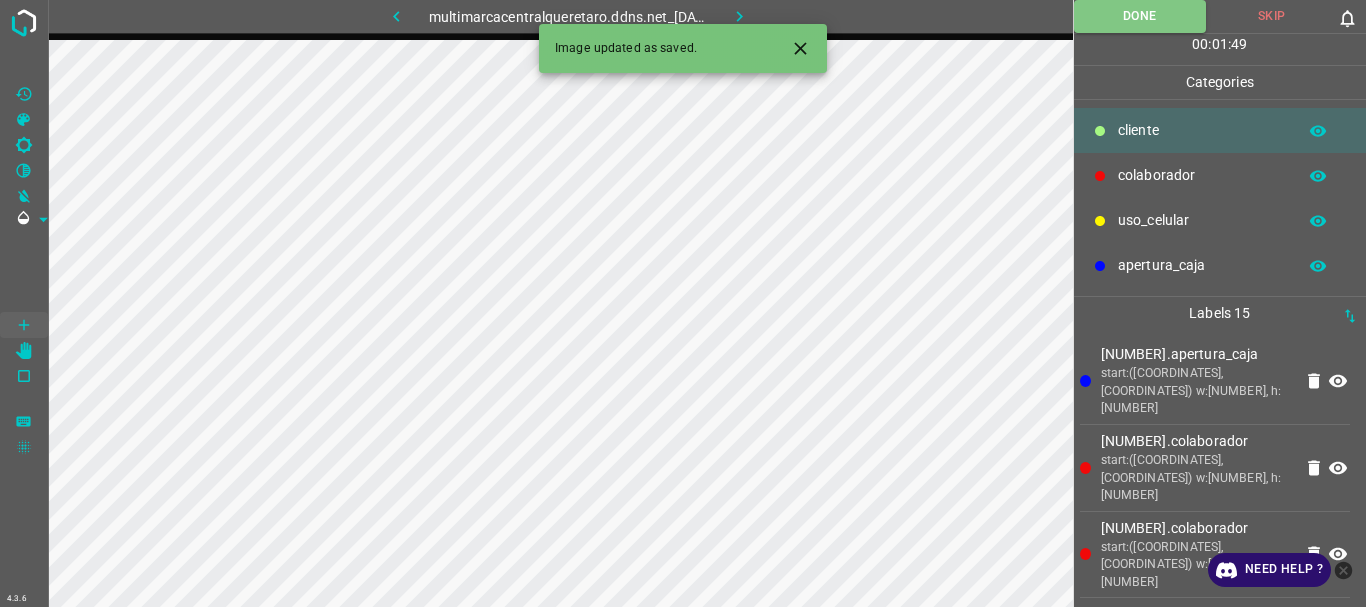 click at bounding box center [739, 16] 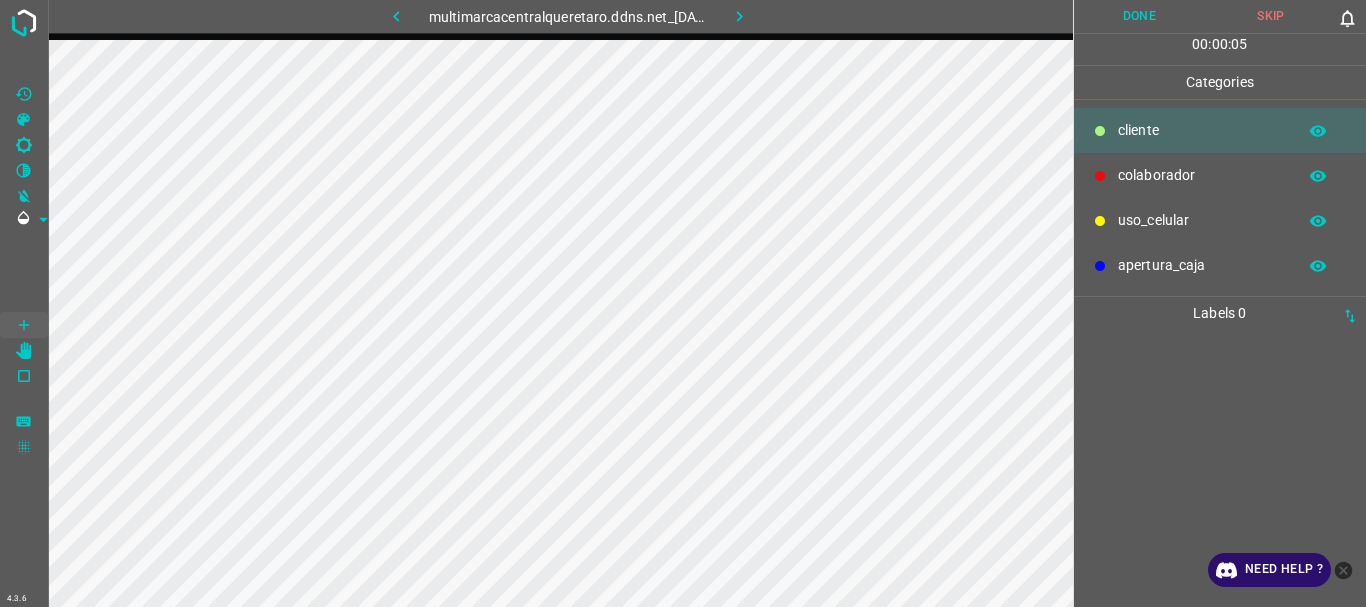 click on "colaborador" at bounding box center (1202, 130) 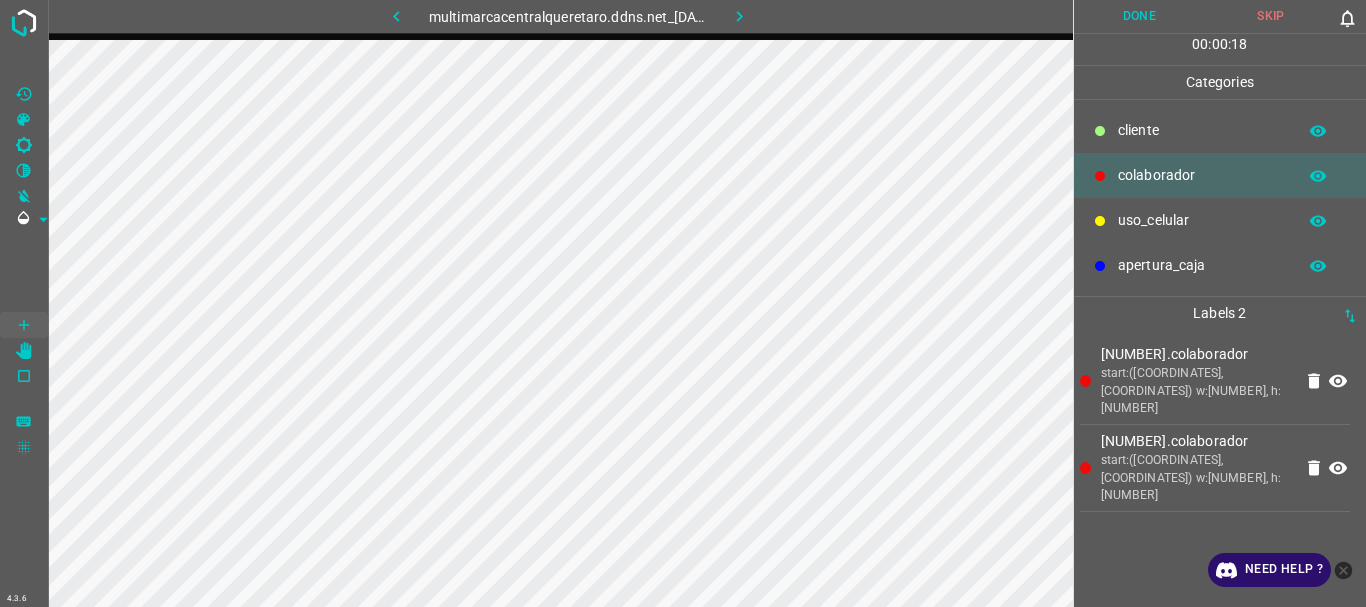 click on "​​cliente" at bounding box center (1202, 130) 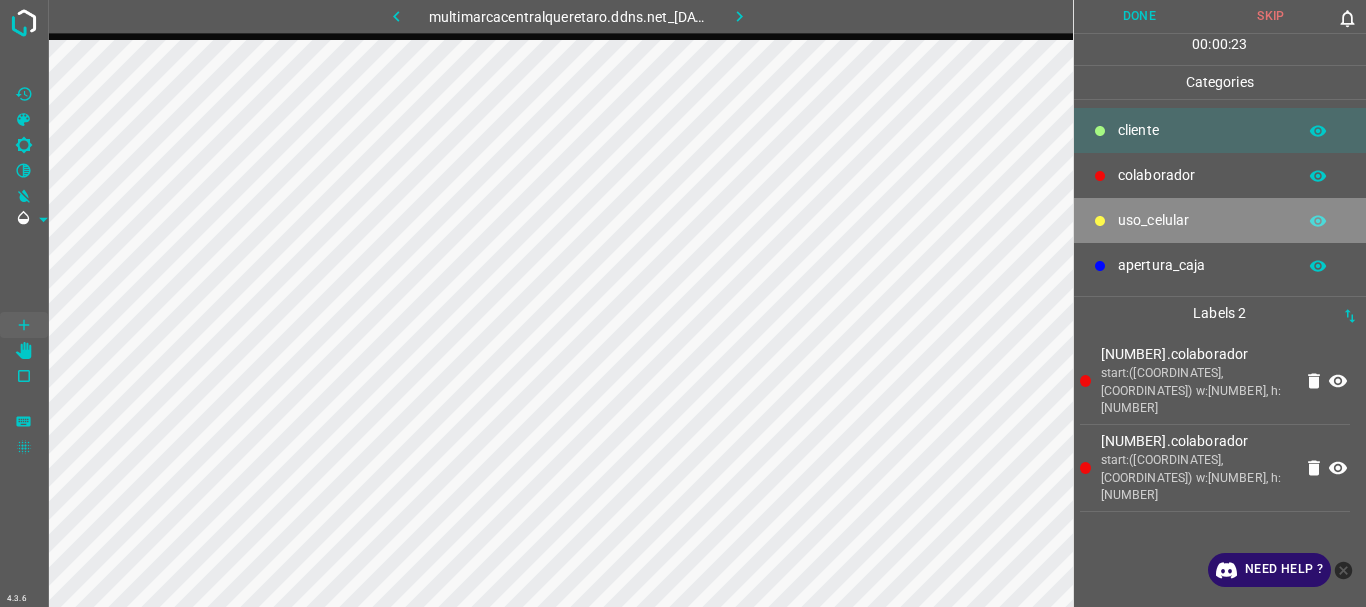 click on "uso_celular" at bounding box center (1202, 130) 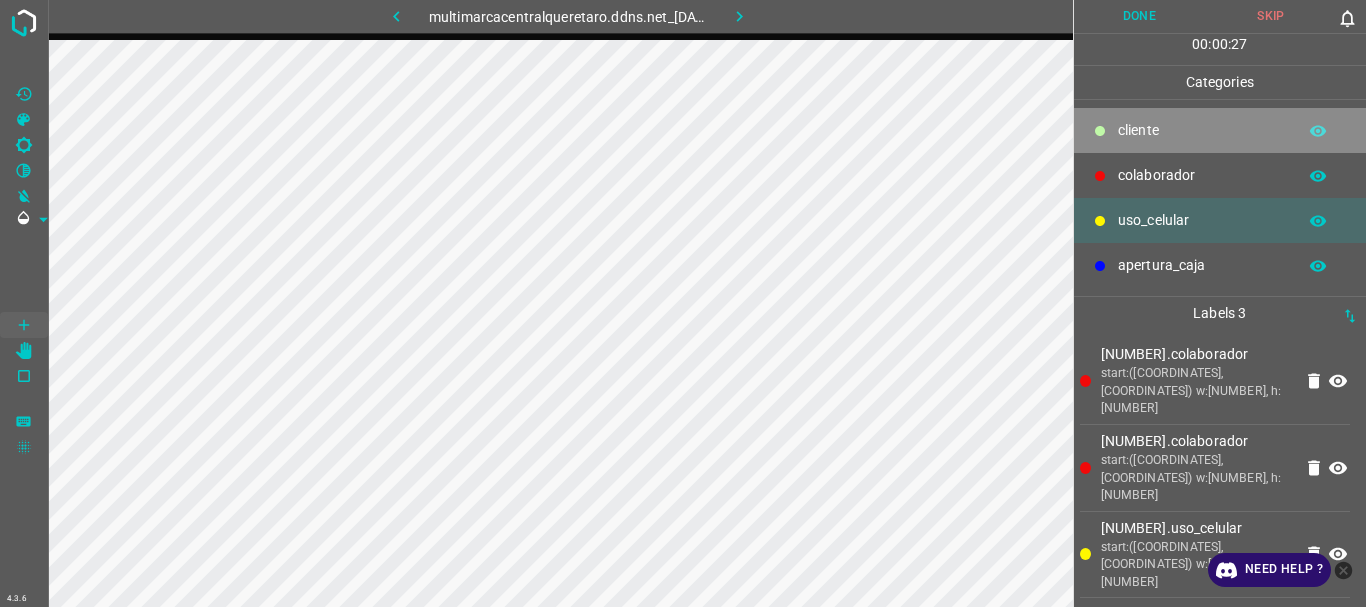 click on "​​cliente" at bounding box center [1202, 130] 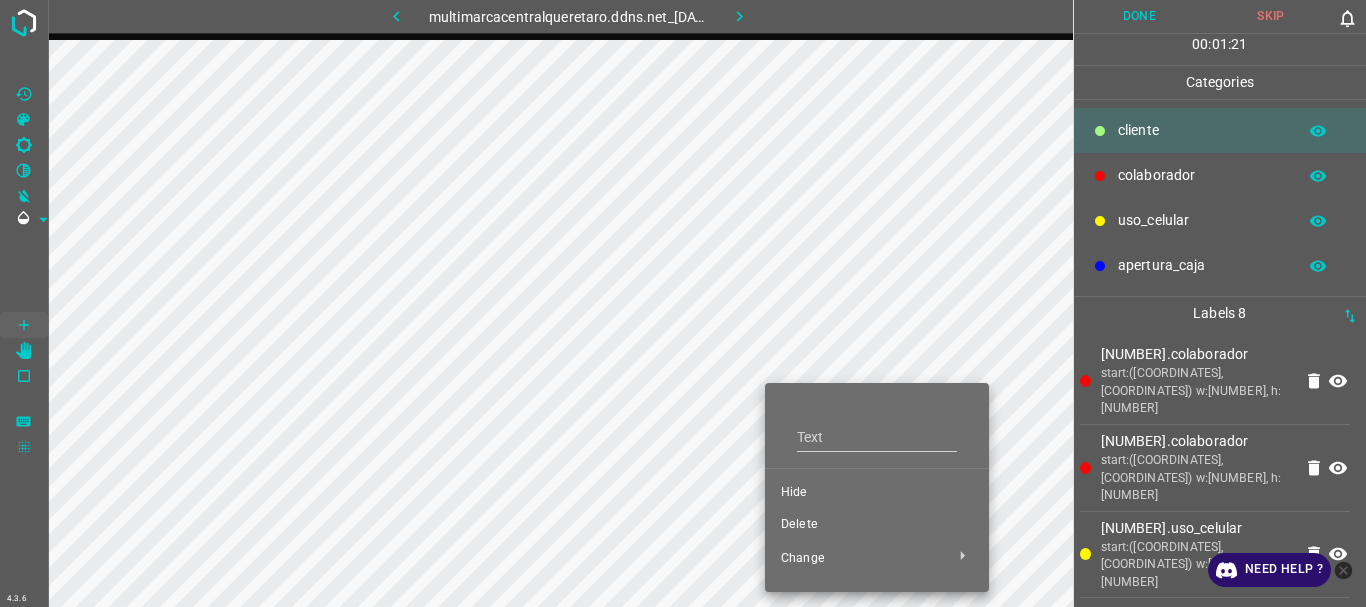 click on "Delete" at bounding box center (877, 493) 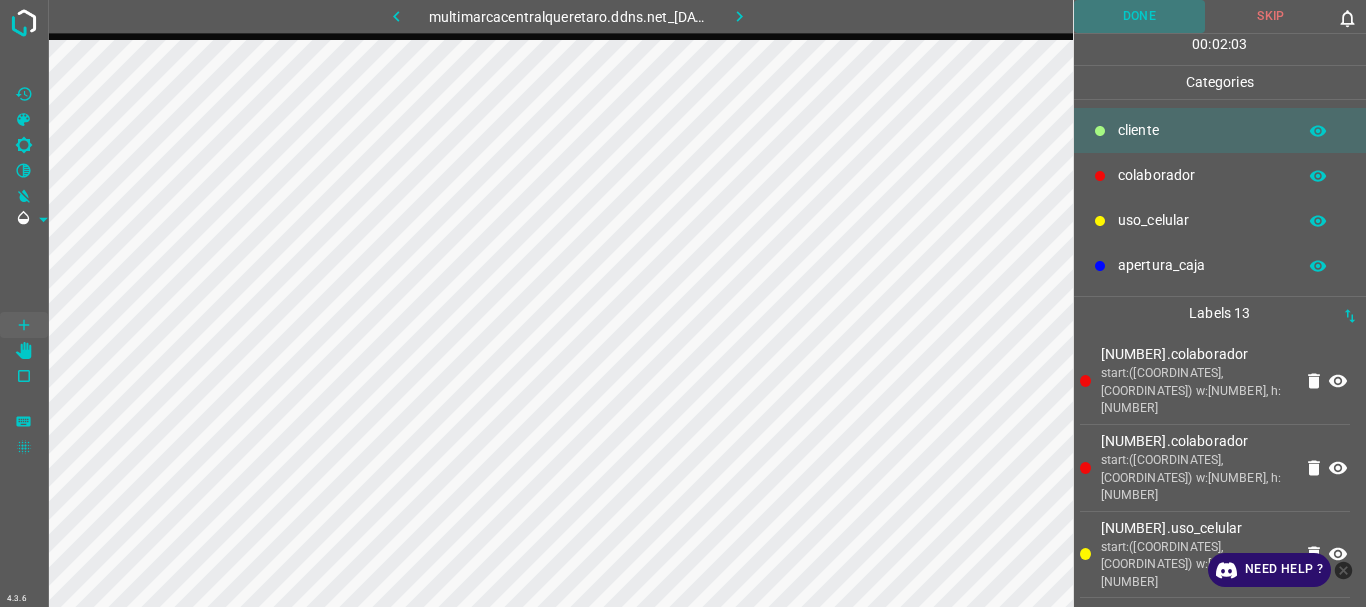 click on "Done" at bounding box center (1140, 16) 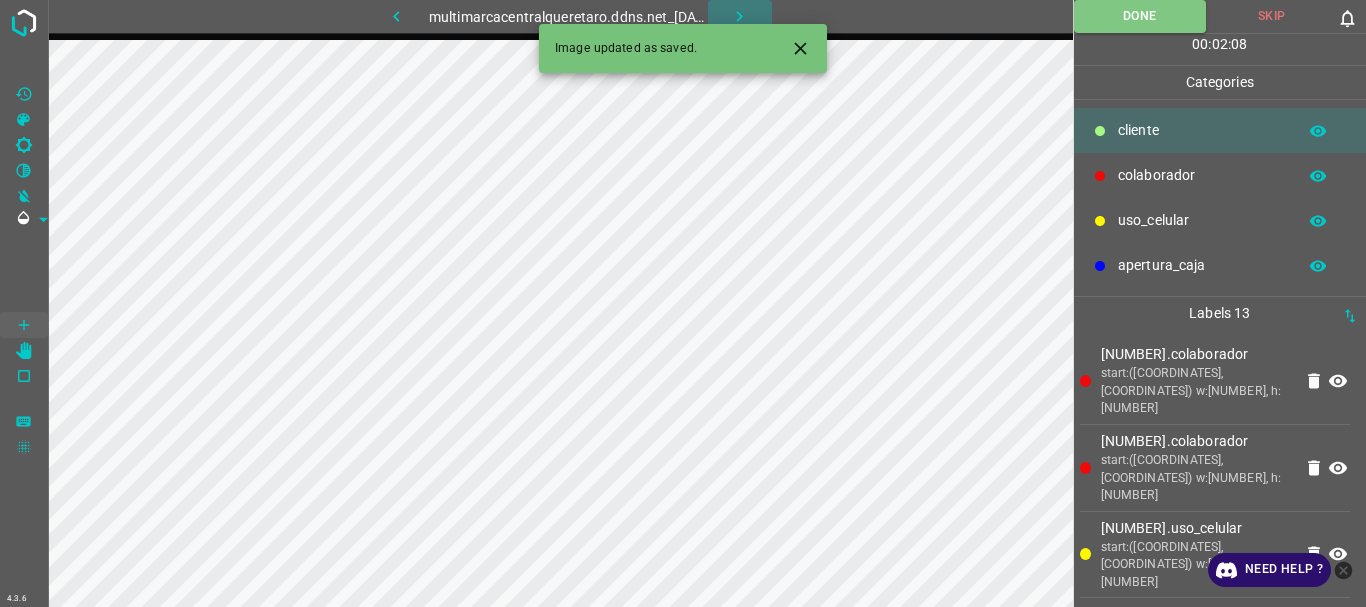 click at bounding box center [740, 16] 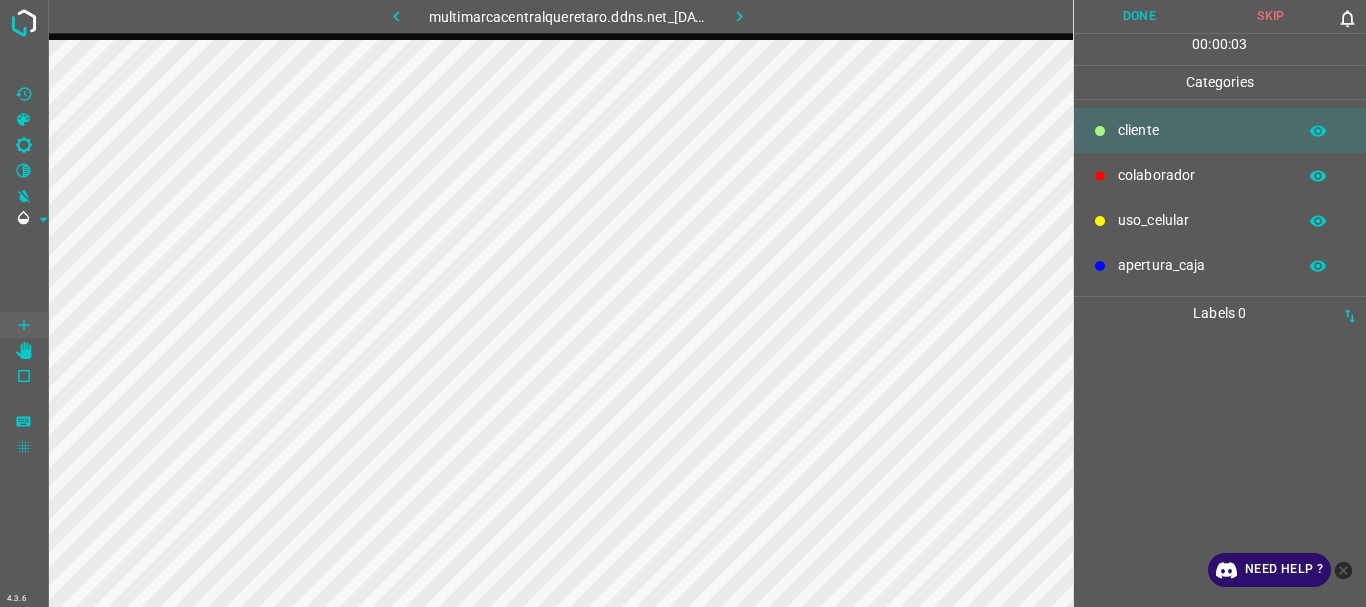 click on "colaborador" at bounding box center [1202, 130] 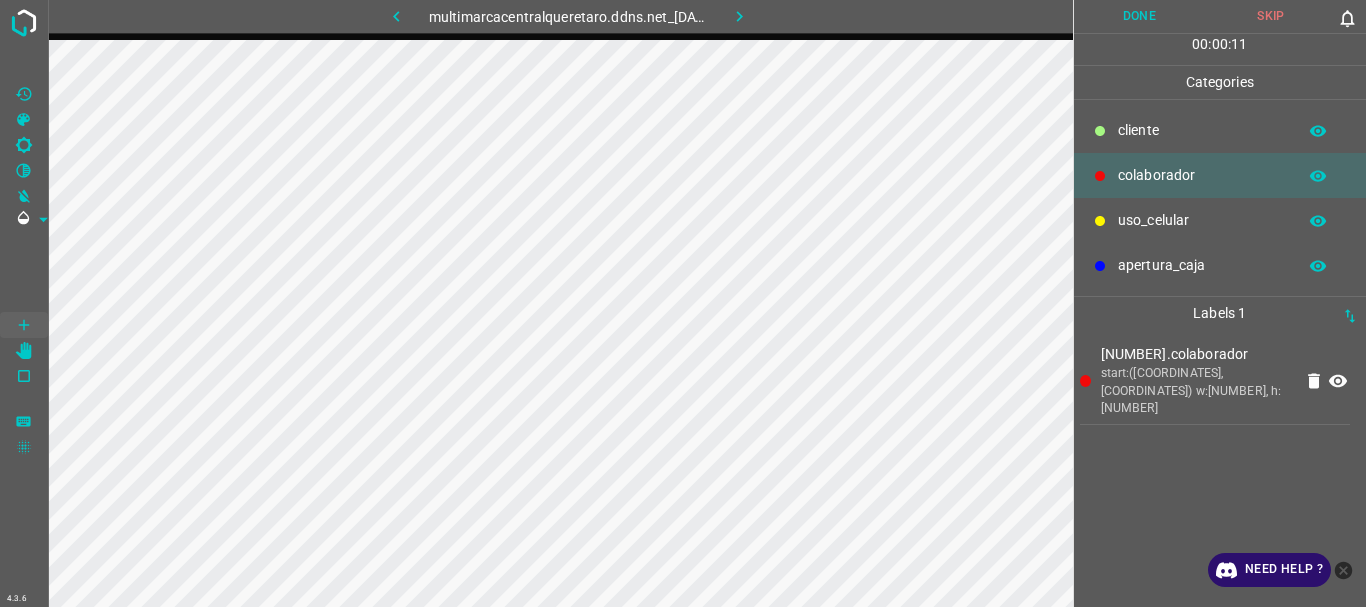 click on "​​cliente" at bounding box center [1220, 130] 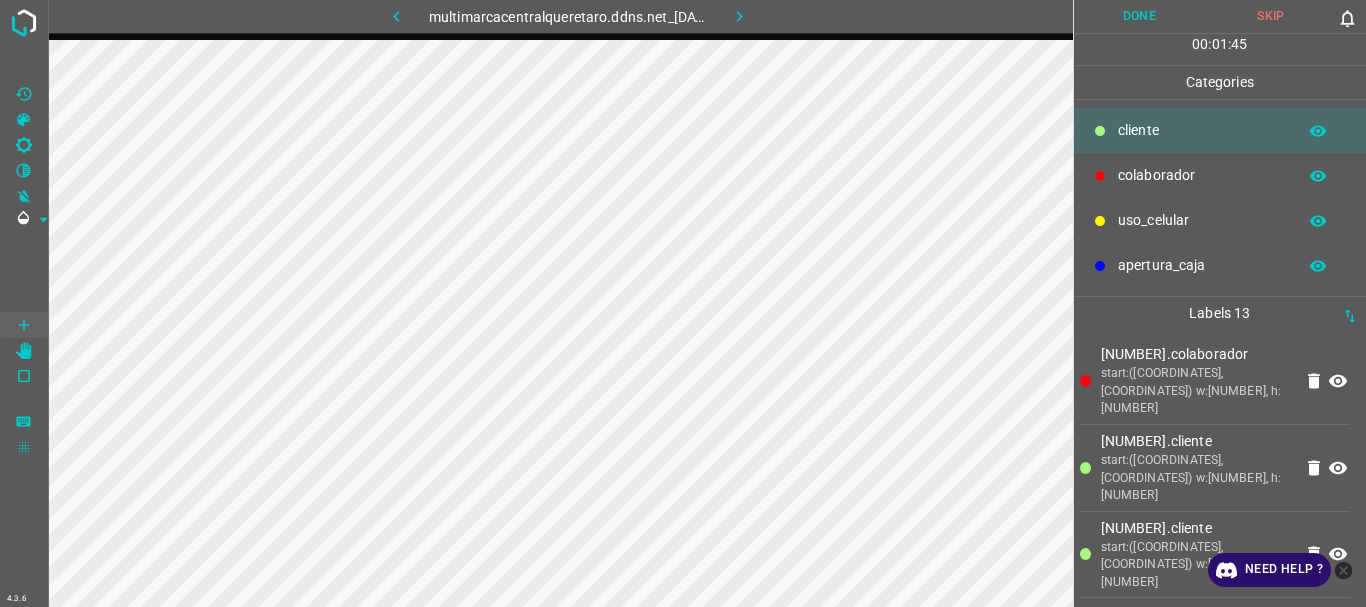 click on "[TIME]   : [TIME]   : [TIME]" at bounding box center [1220, 49] 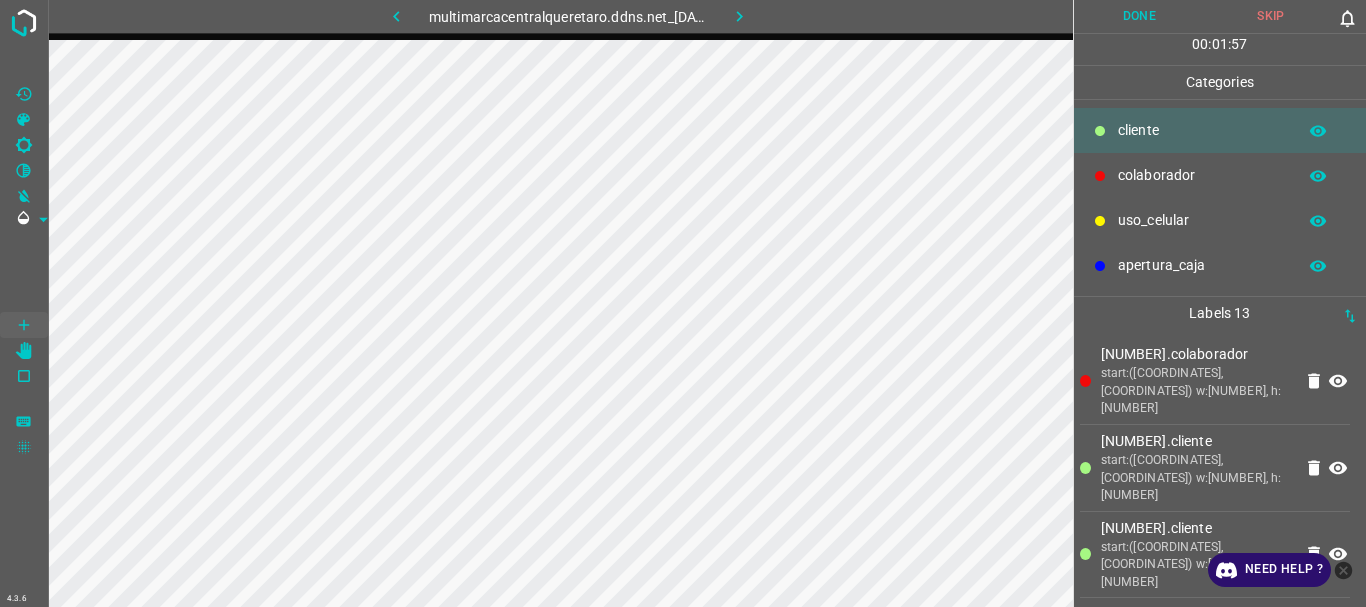 click at bounding box center (739, 16) 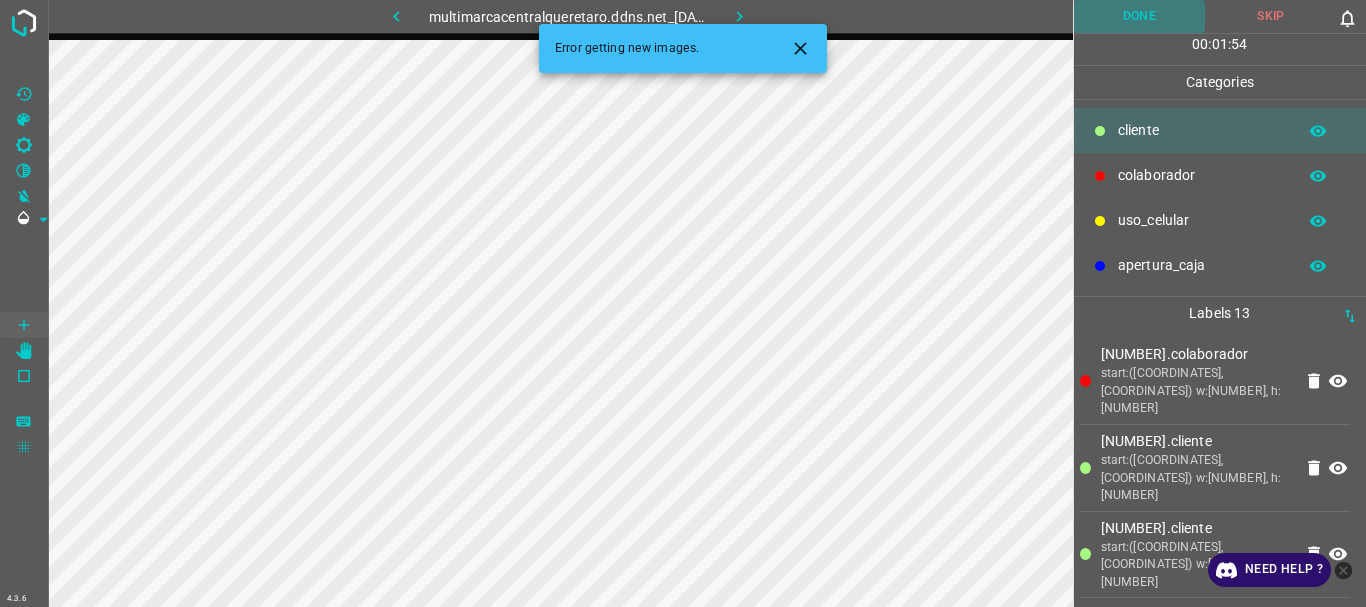 click on "Done" at bounding box center [1140, 16] 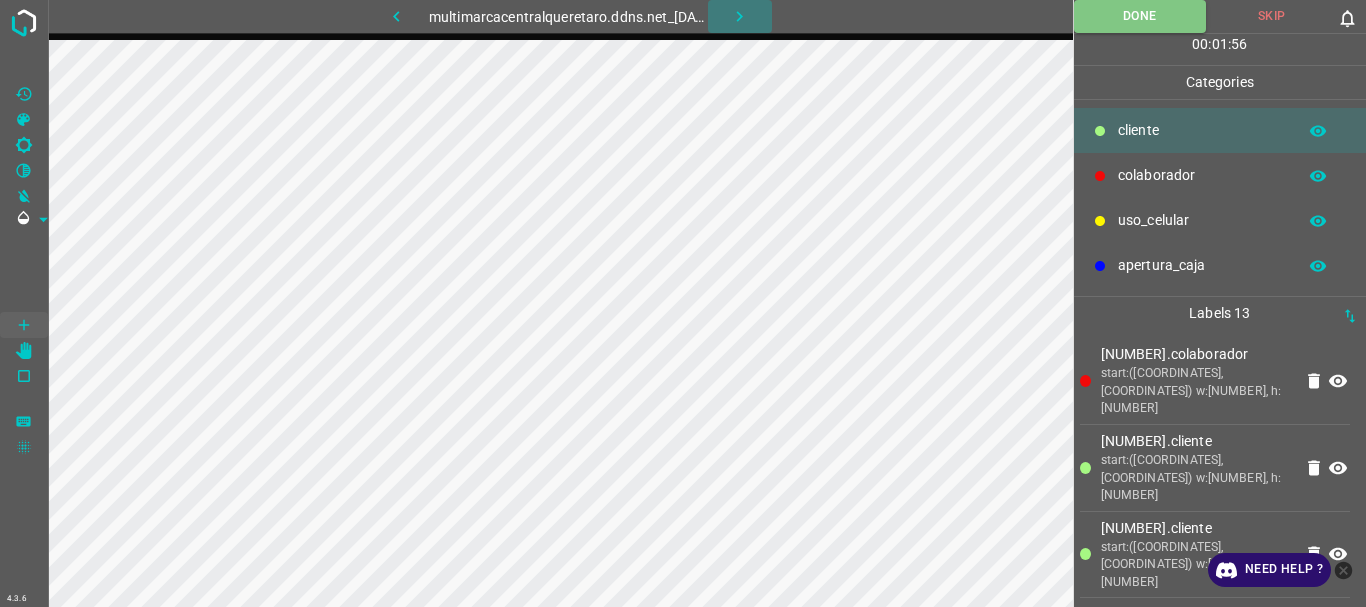 click at bounding box center (739, 16) 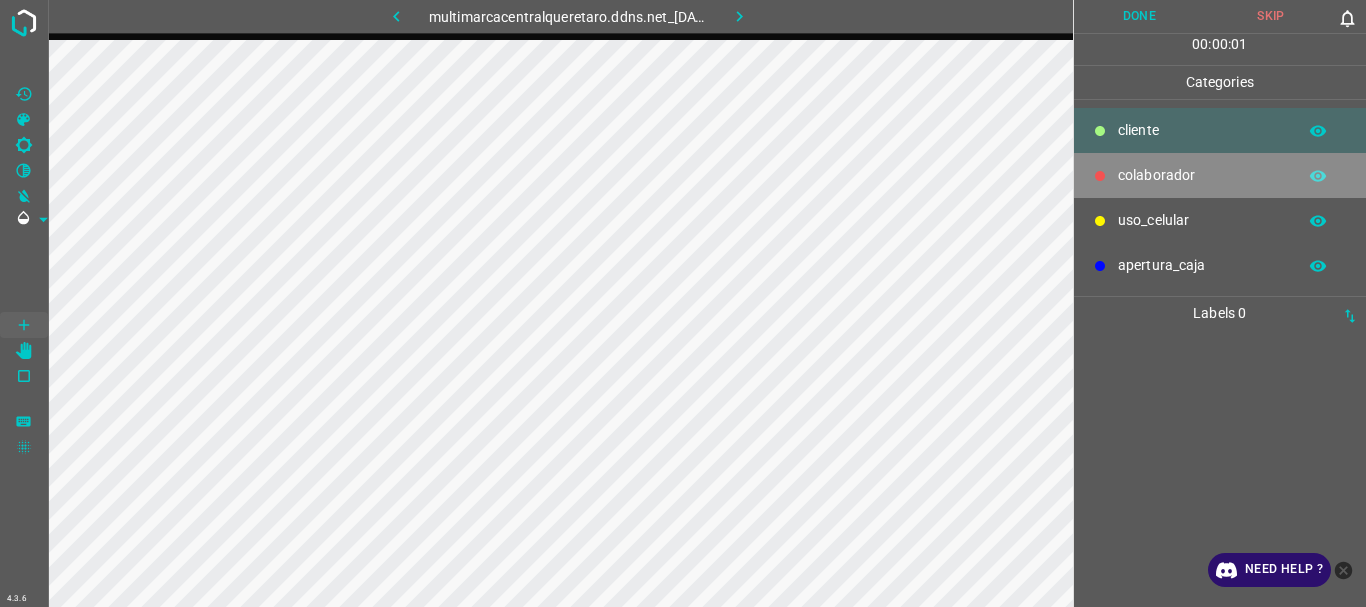 click on "colaborador" at bounding box center (1202, 130) 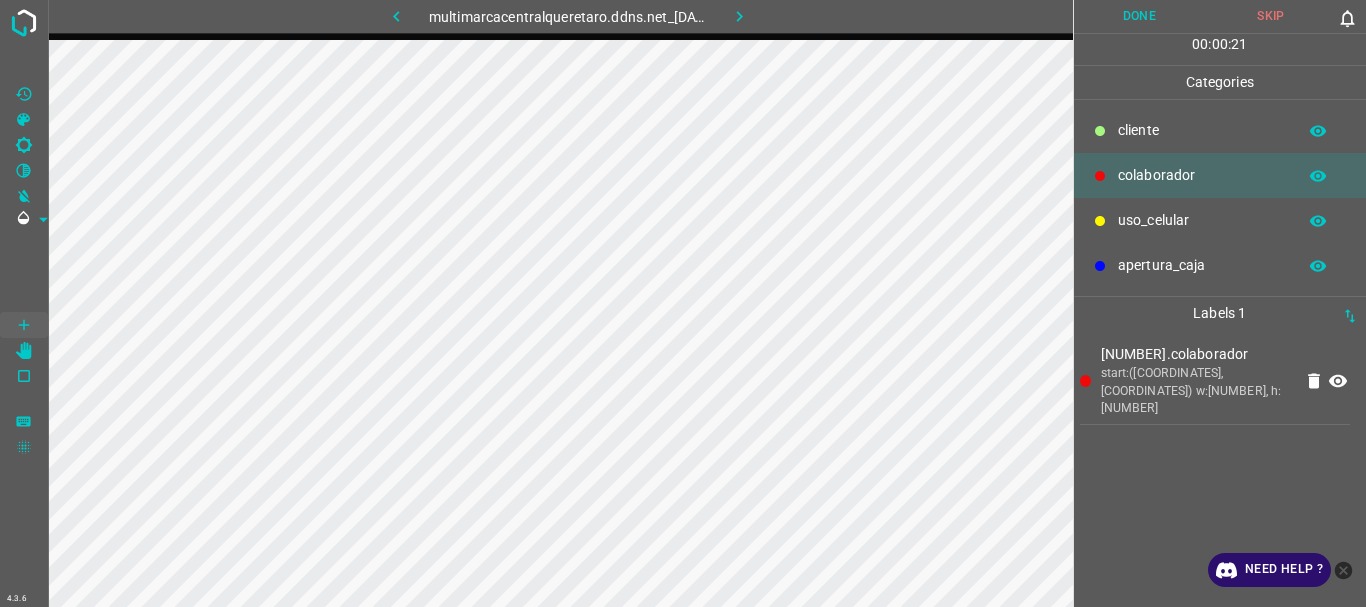click on "​​cliente" at bounding box center (1202, 130) 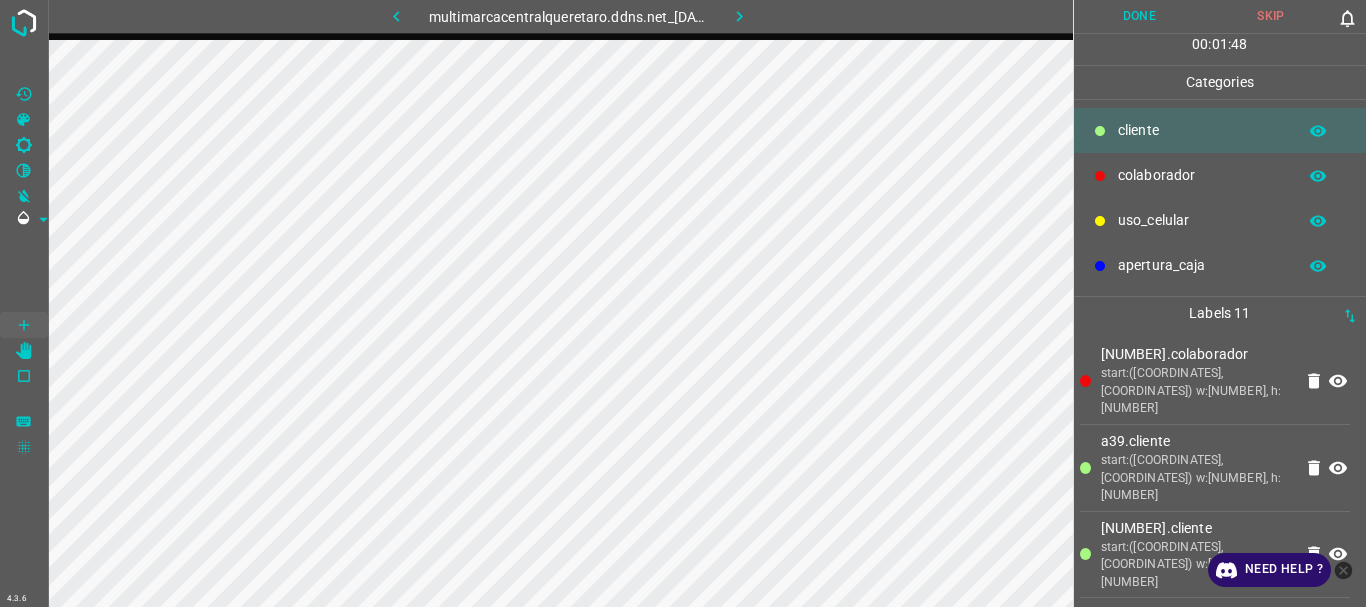 click on "Done" at bounding box center [1140, 16] 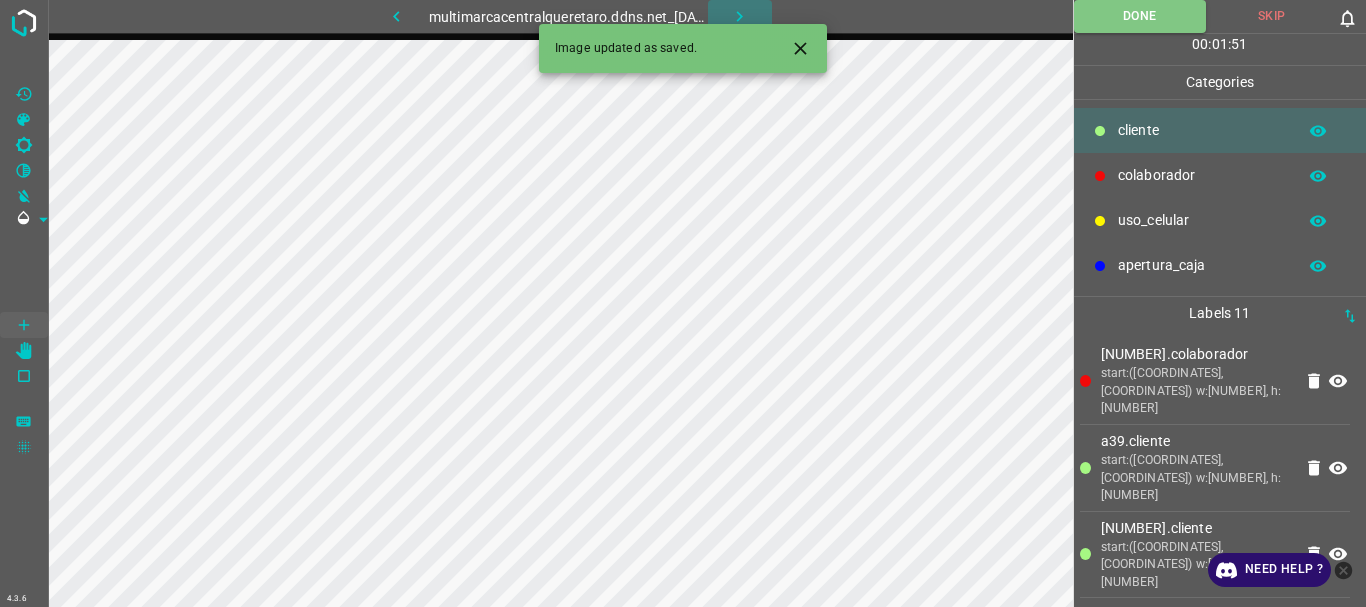 click at bounding box center [739, 16] 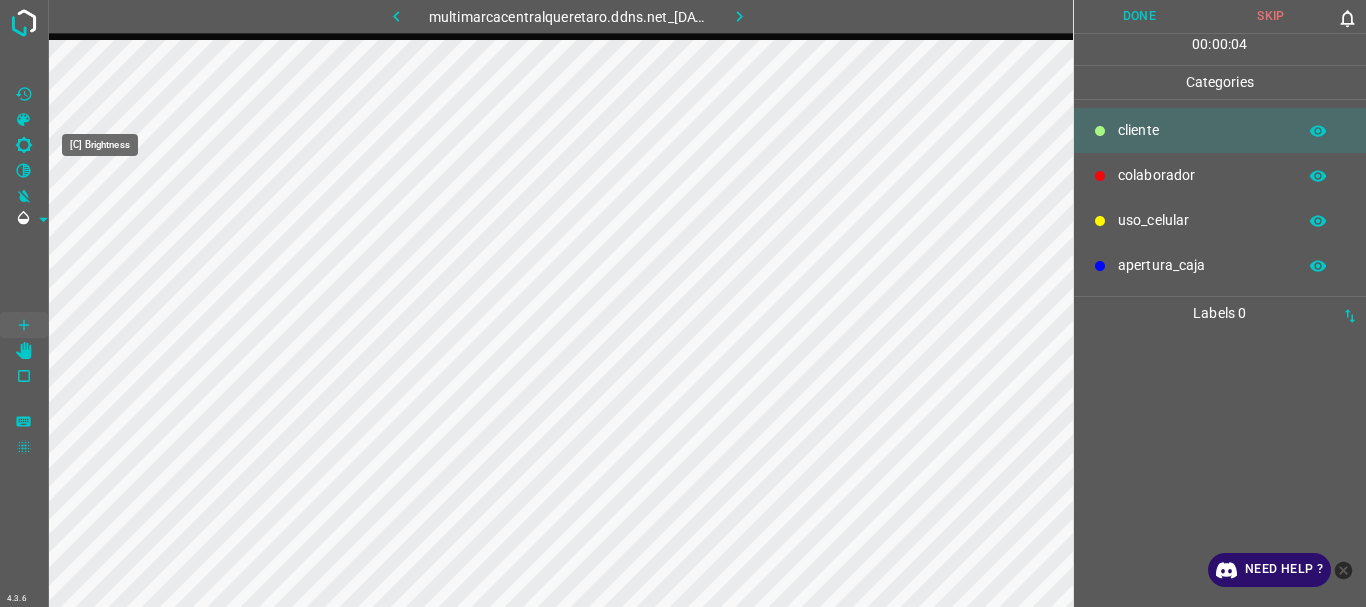 click at bounding box center (24, 145) 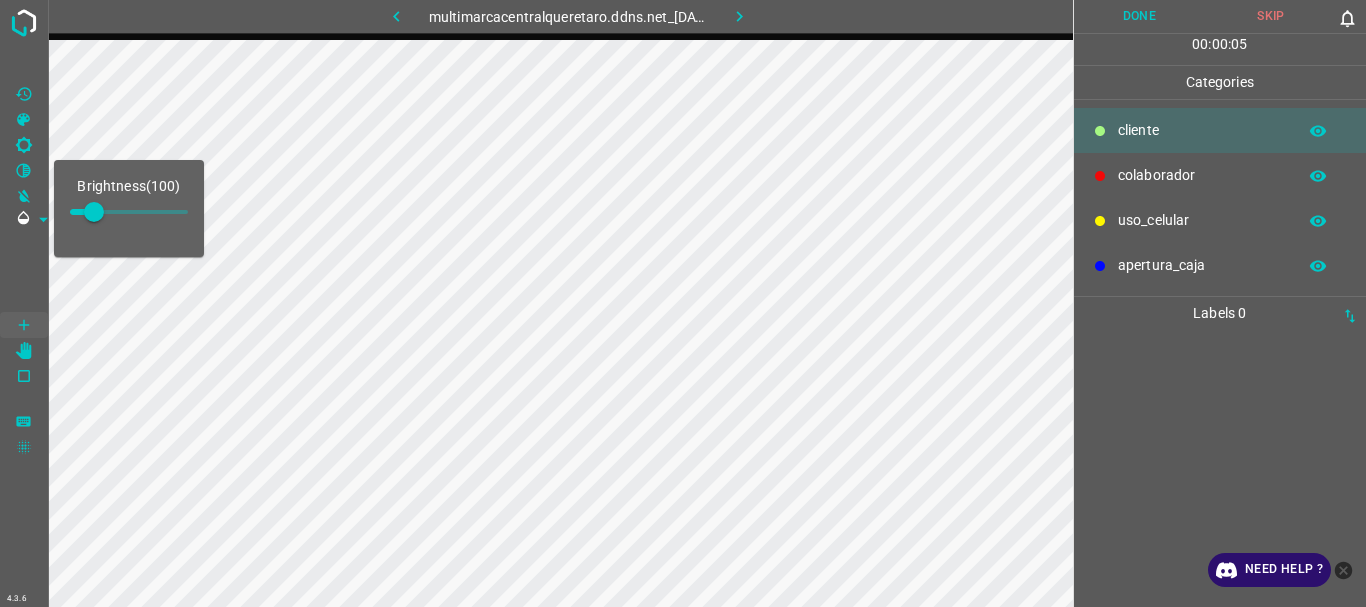click at bounding box center (94, 212) 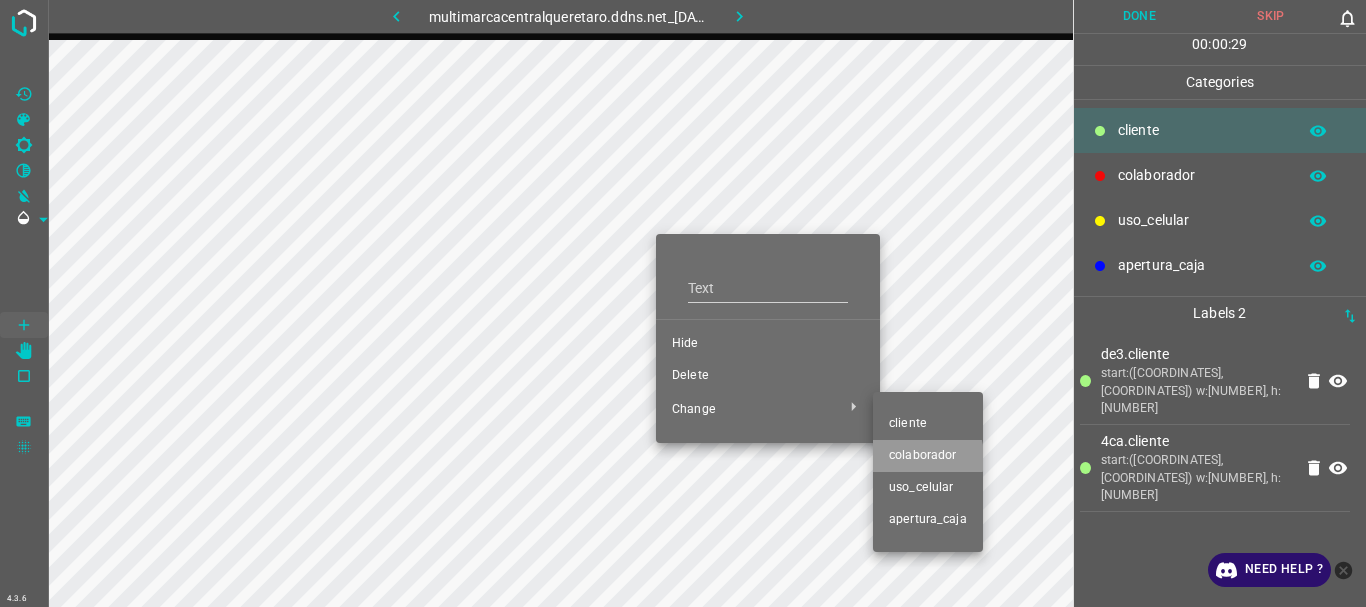 click on "colaborador" at bounding box center (768, 344) 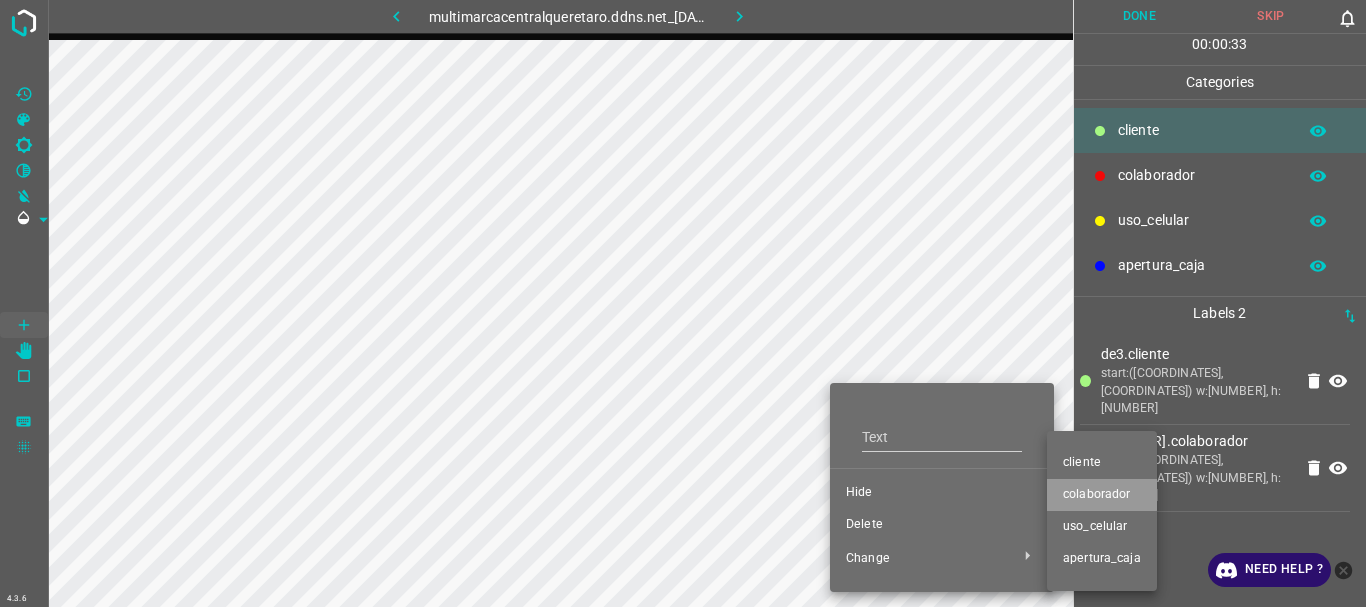 click on "colaborador" at bounding box center (942, 493) 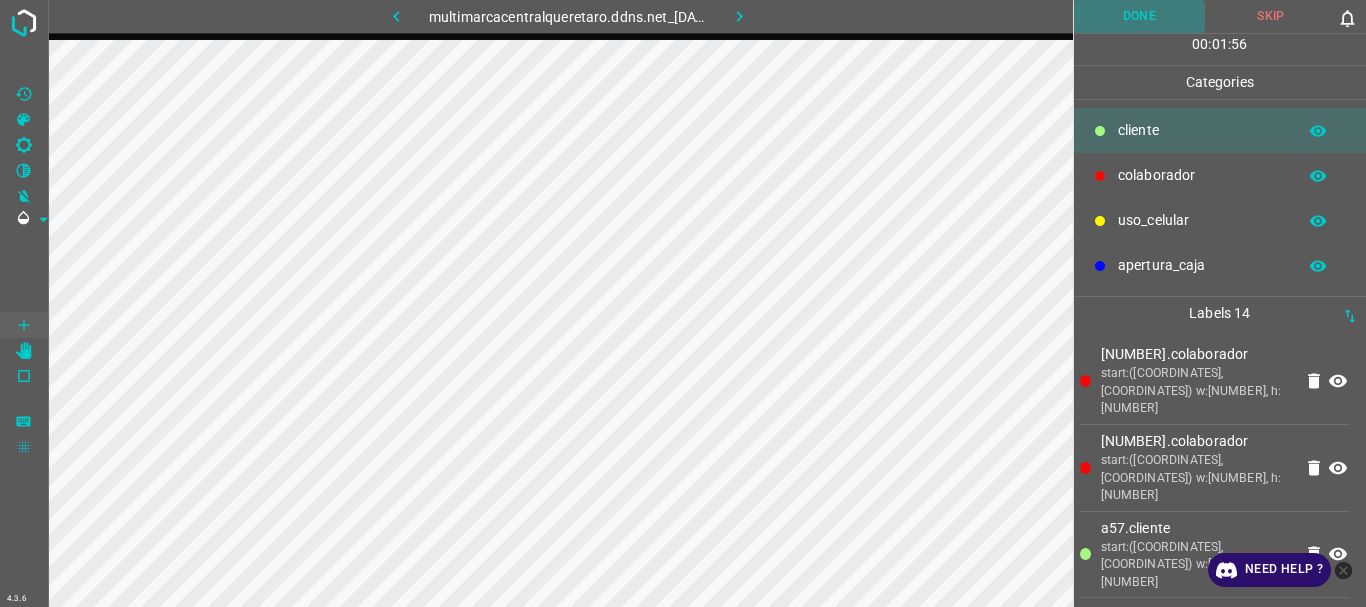click on "Done" at bounding box center [1140, 16] 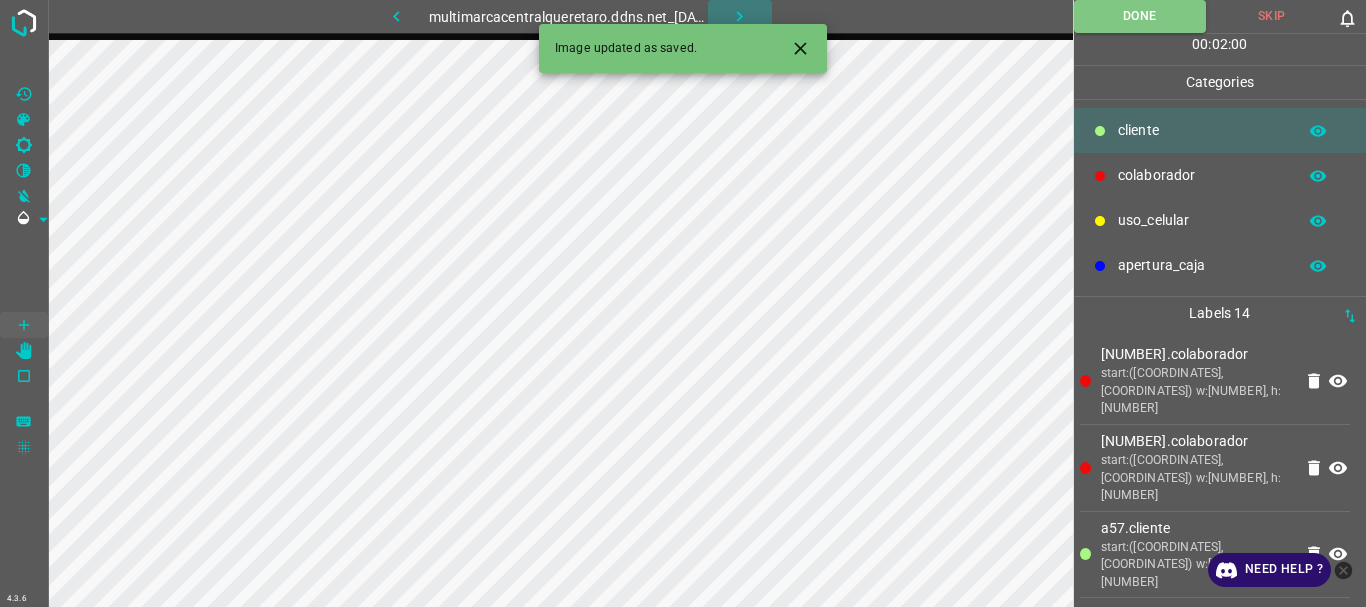 click at bounding box center (739, 16) 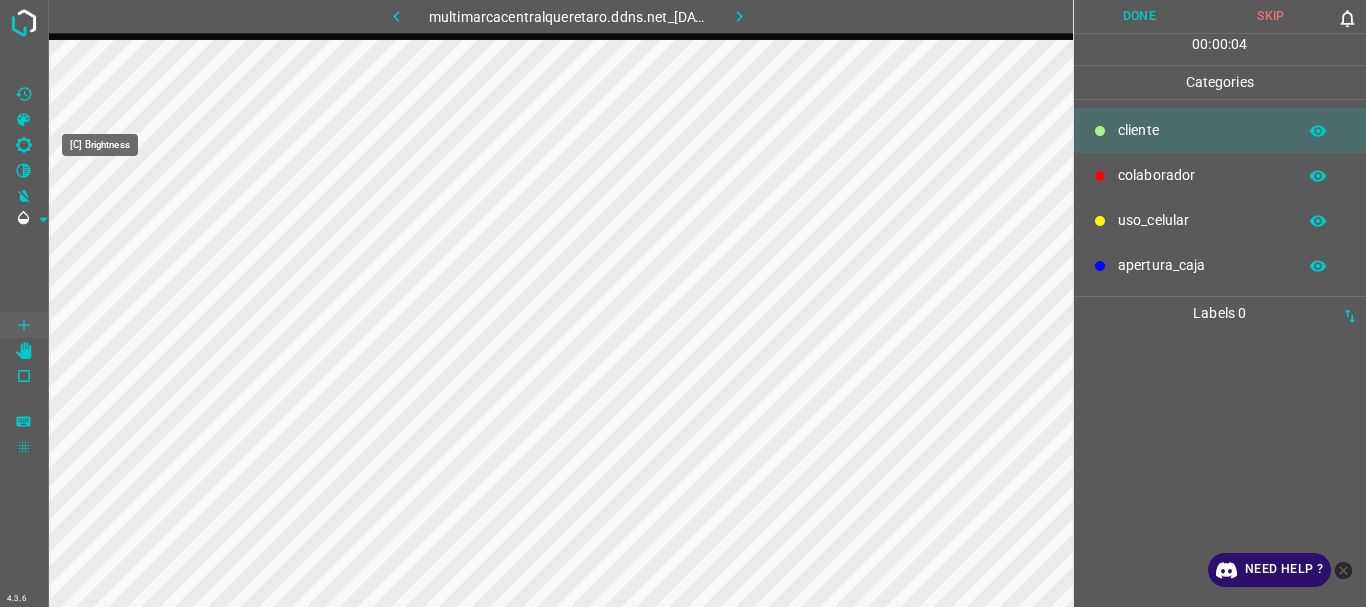 click at bounding box center (24, 145) 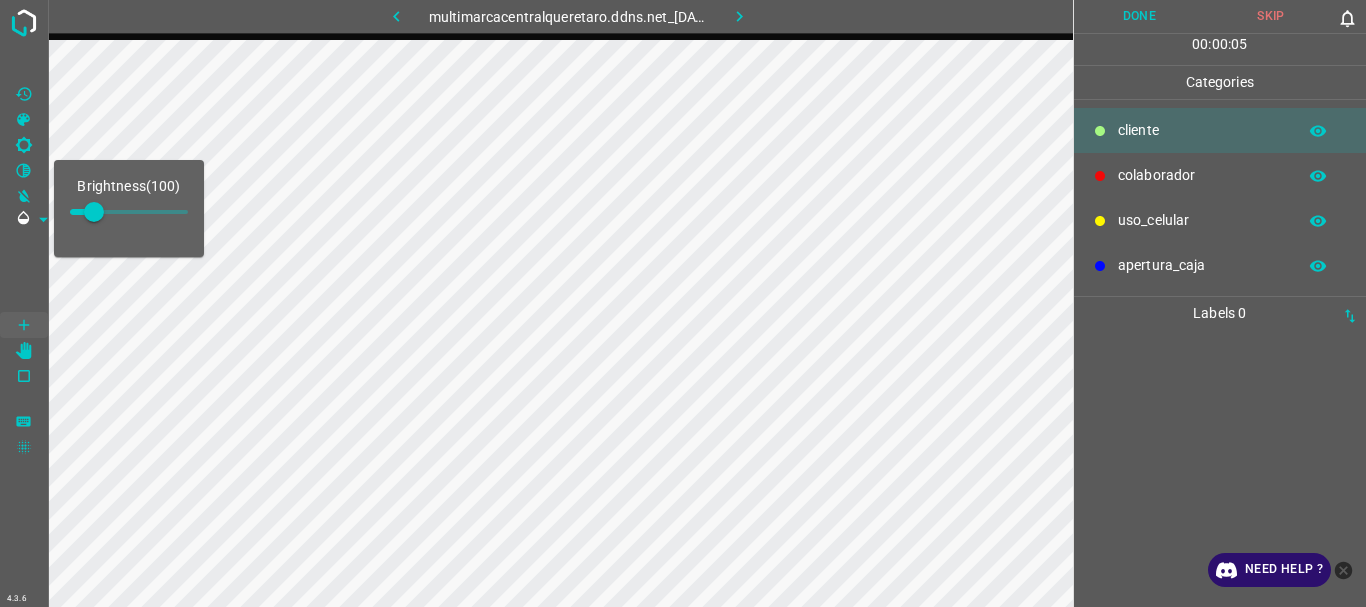 click at bounding box center [94, 212] 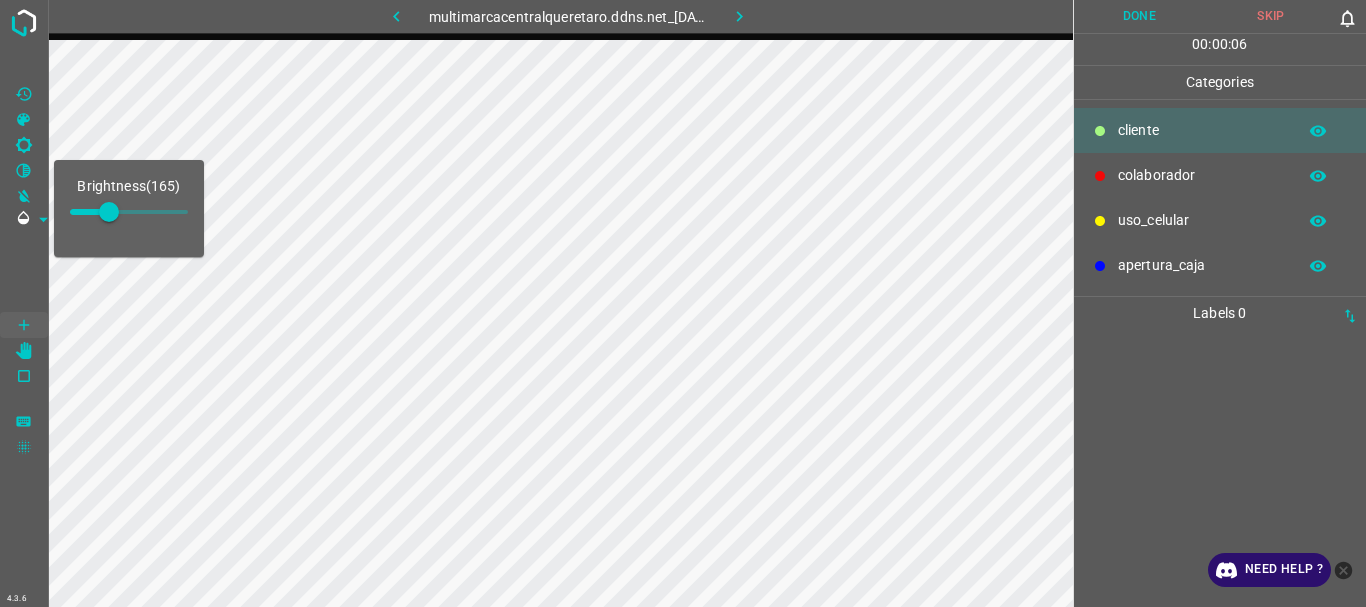 click at bounding box center (109, 212) 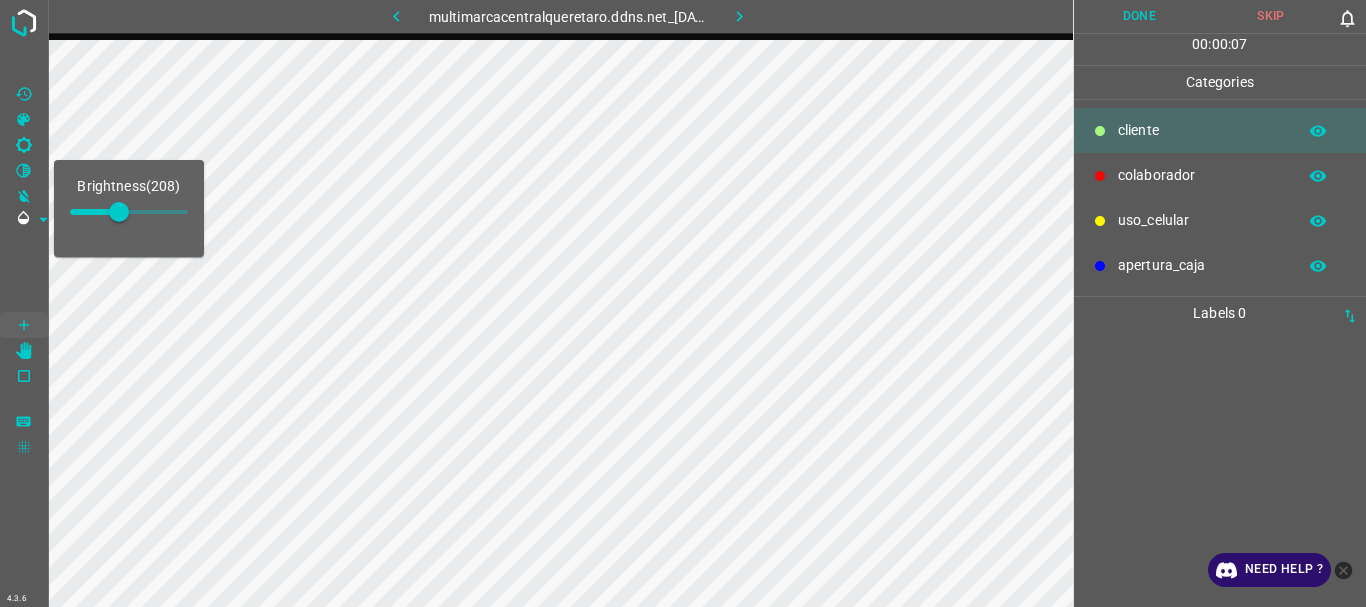 click at bounding box center [24, 272] 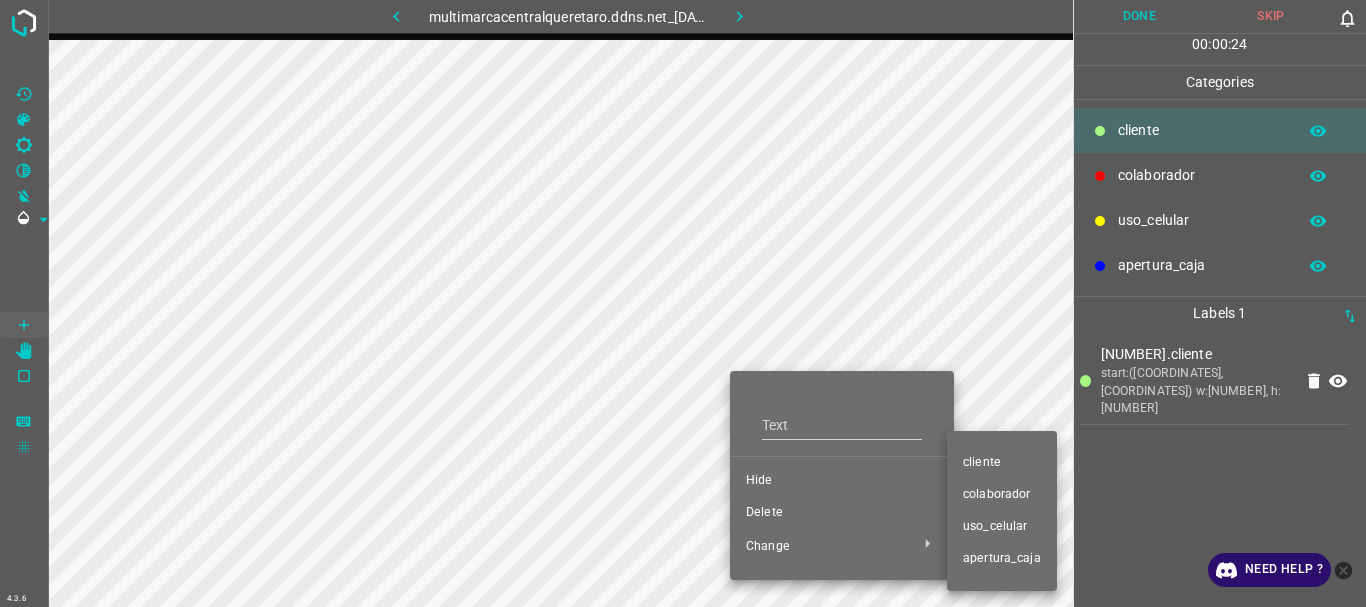 click on "colaborador" at bounding box center [842, 481] 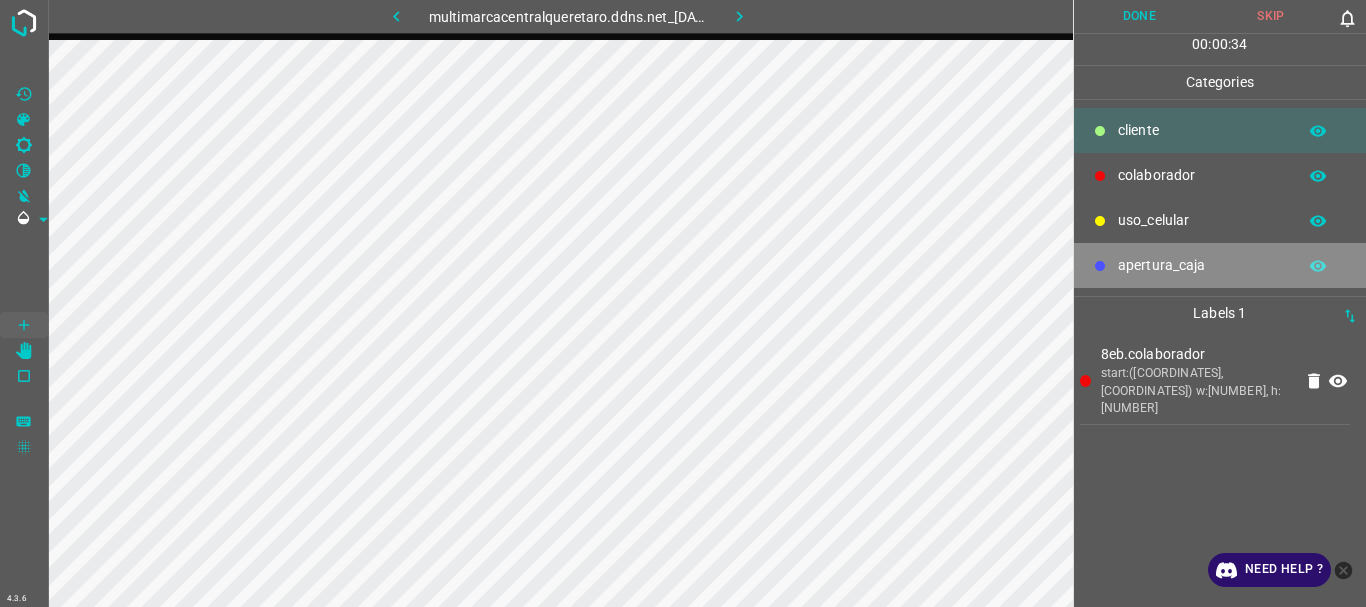 click on "apertura_caja" at bounding box center (1202, 130) 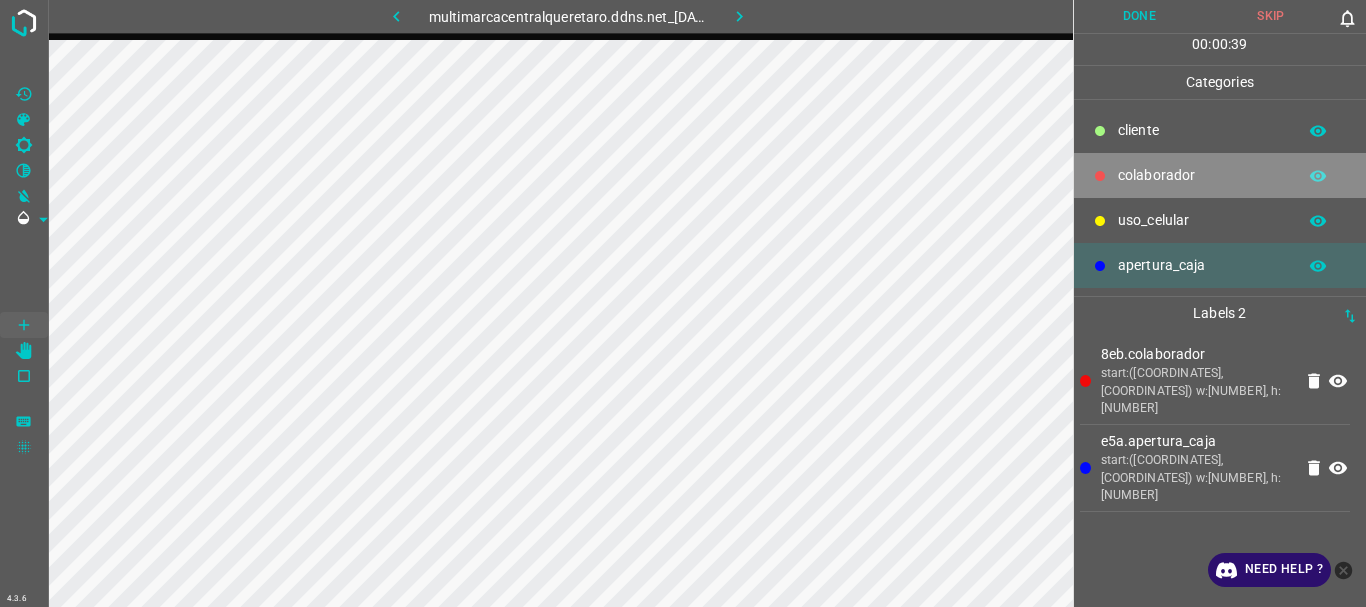 click on "colaborador" at bounding box center (1202, 130) 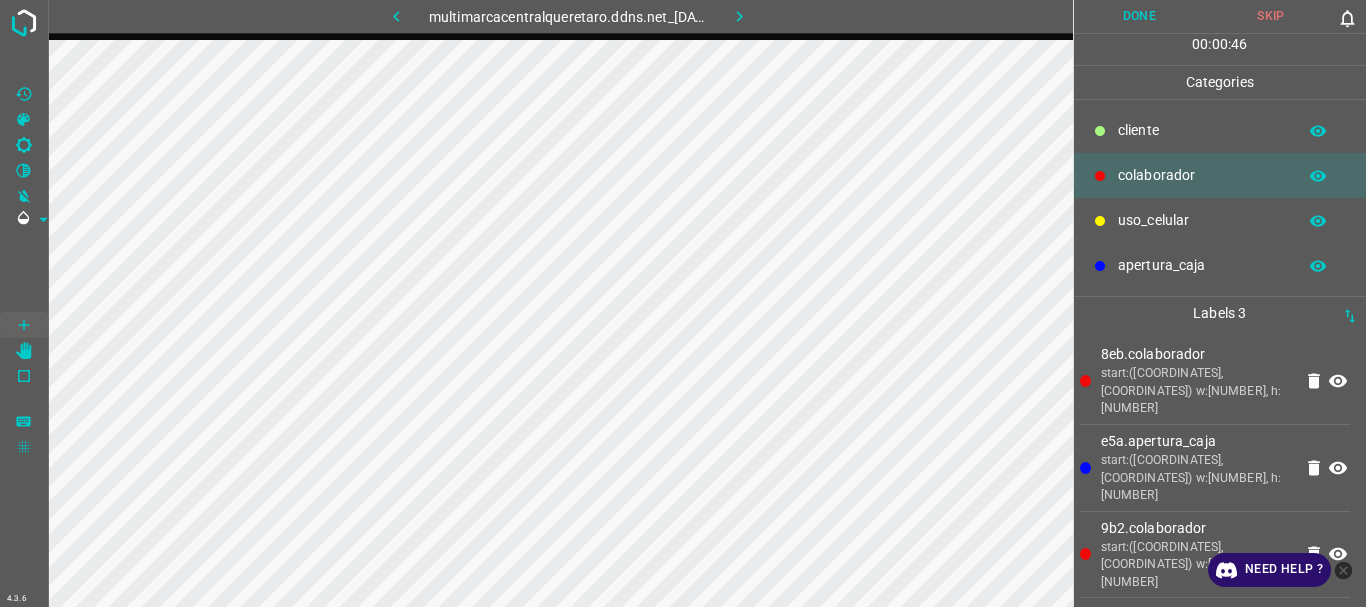 click on "​​cliente" at bounding box center [1202, 130] 